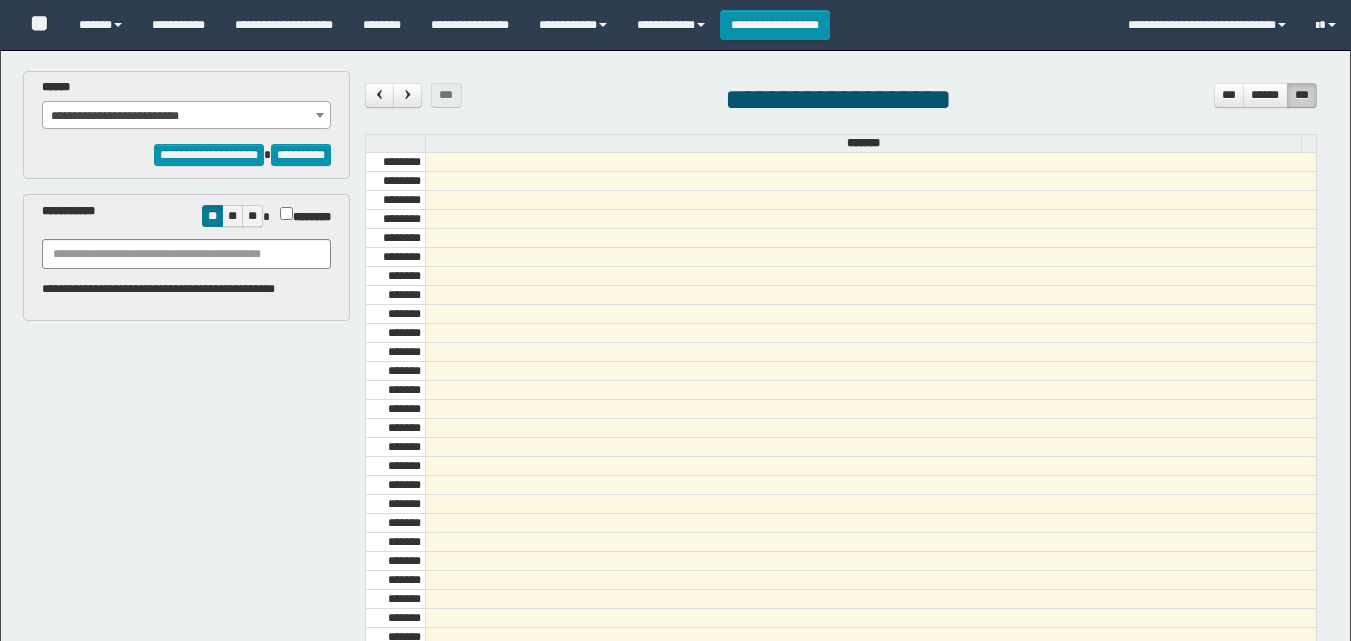 select on "******" 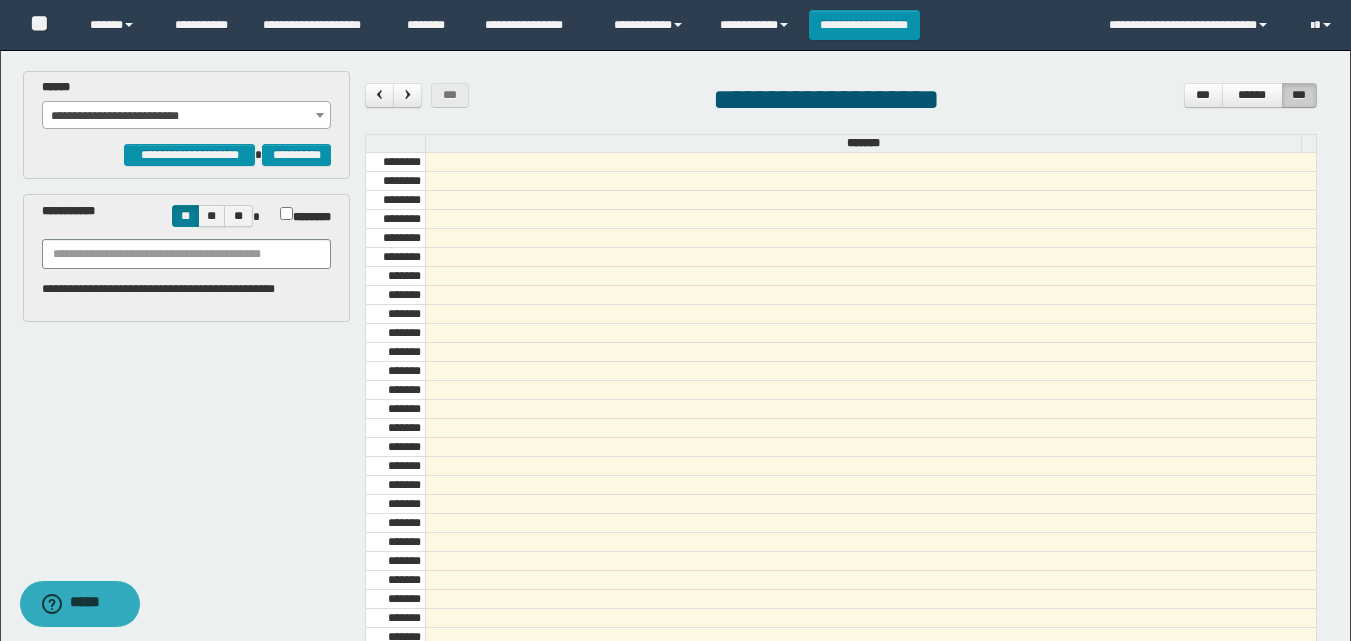 scroll, scrollTop: 0, scrollLeft: 0, axis: both 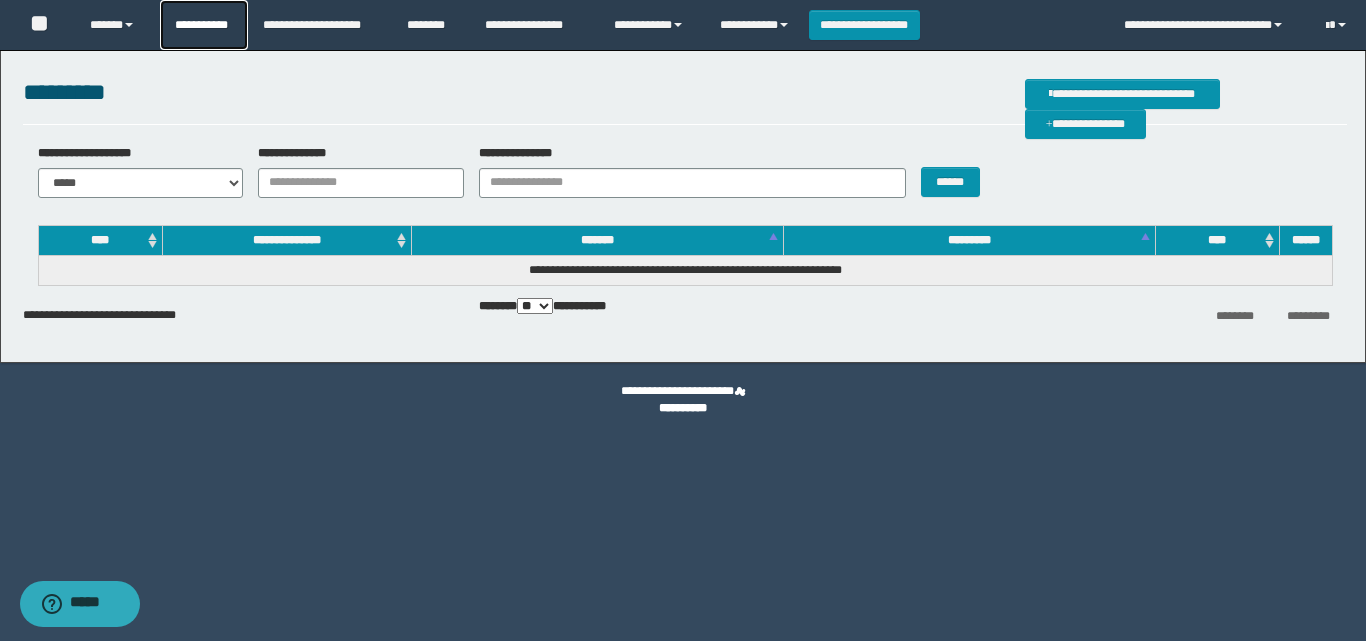 click on "**********" at bounding box center [204, 25] 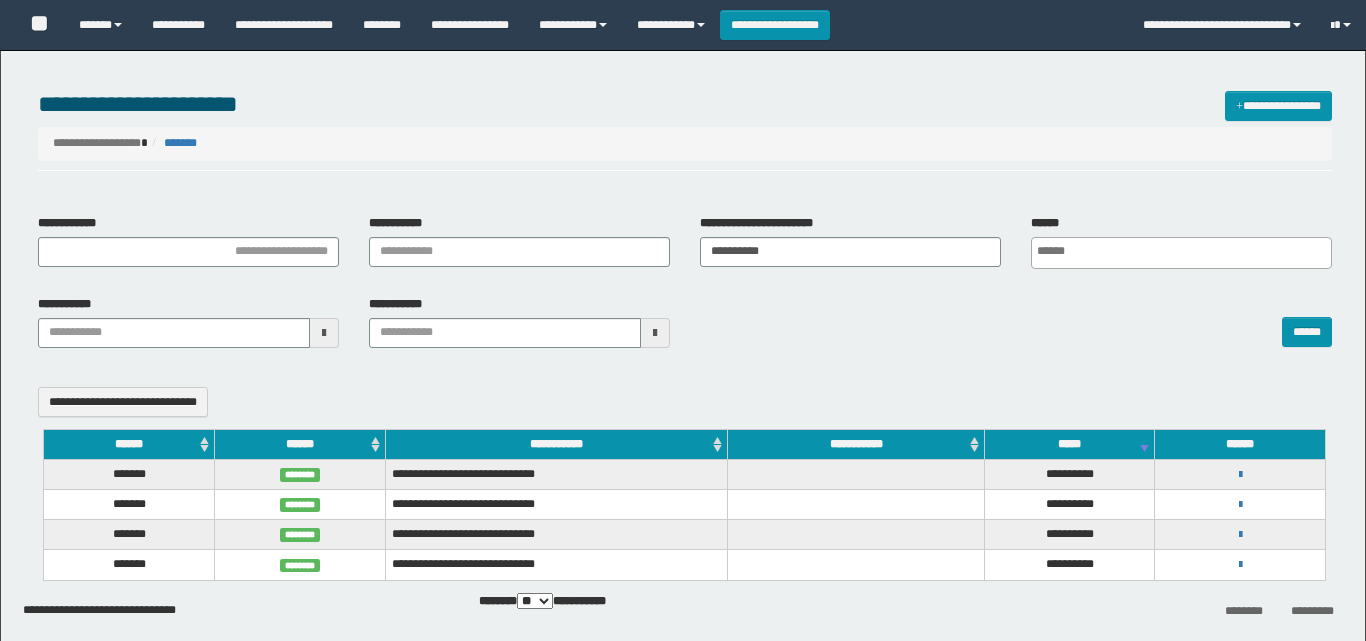 select 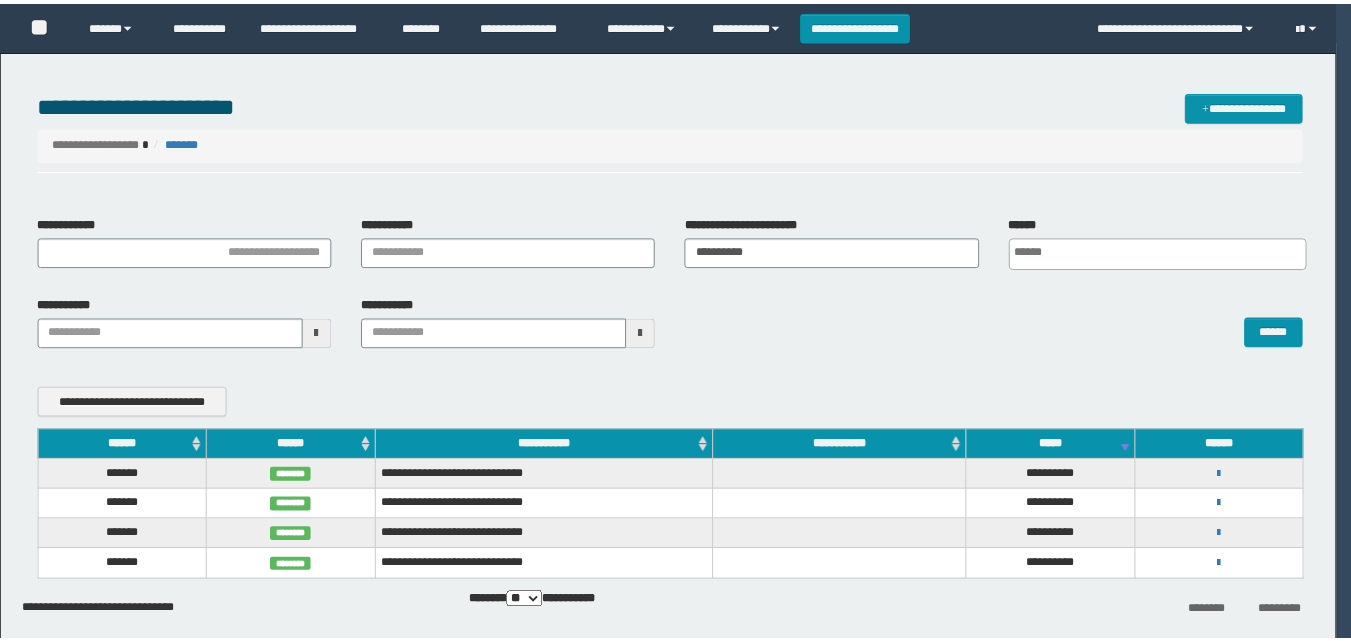 scroll, scrollTop: 0, scrollLeft: 0, axis: both 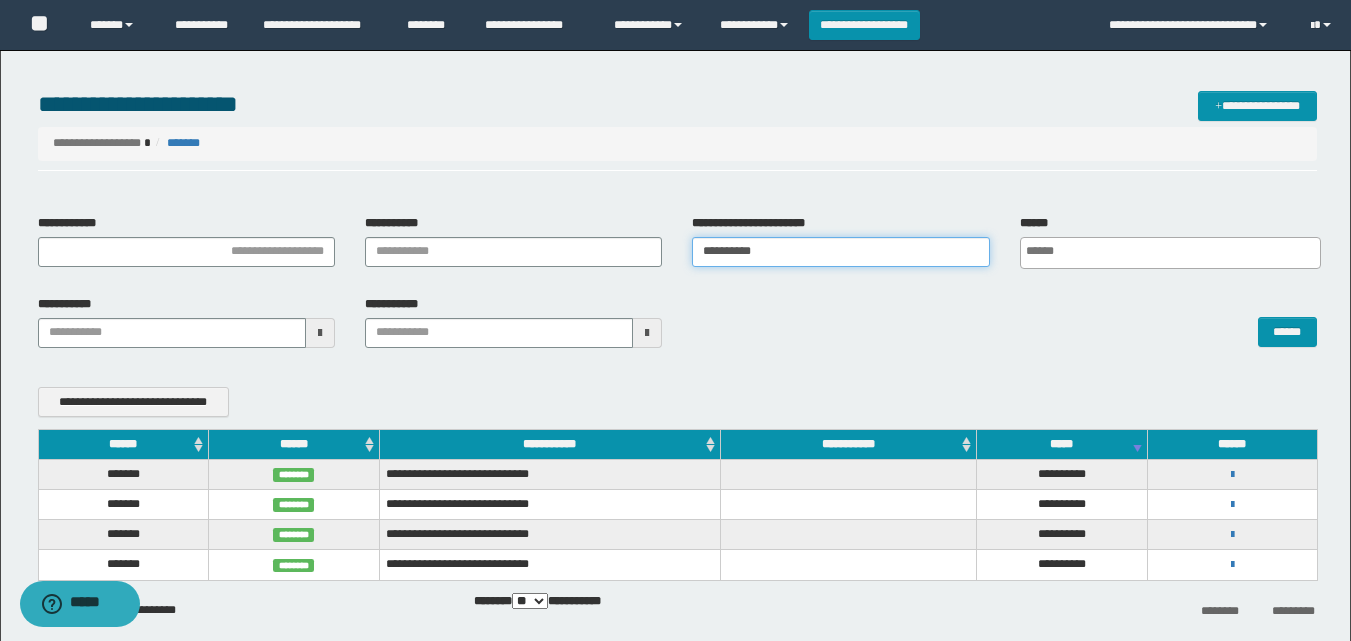 drag, startPoint x: 833, startPoint y: 251, endPoint x: 593, endPoint y: 249, distance: 240.00833 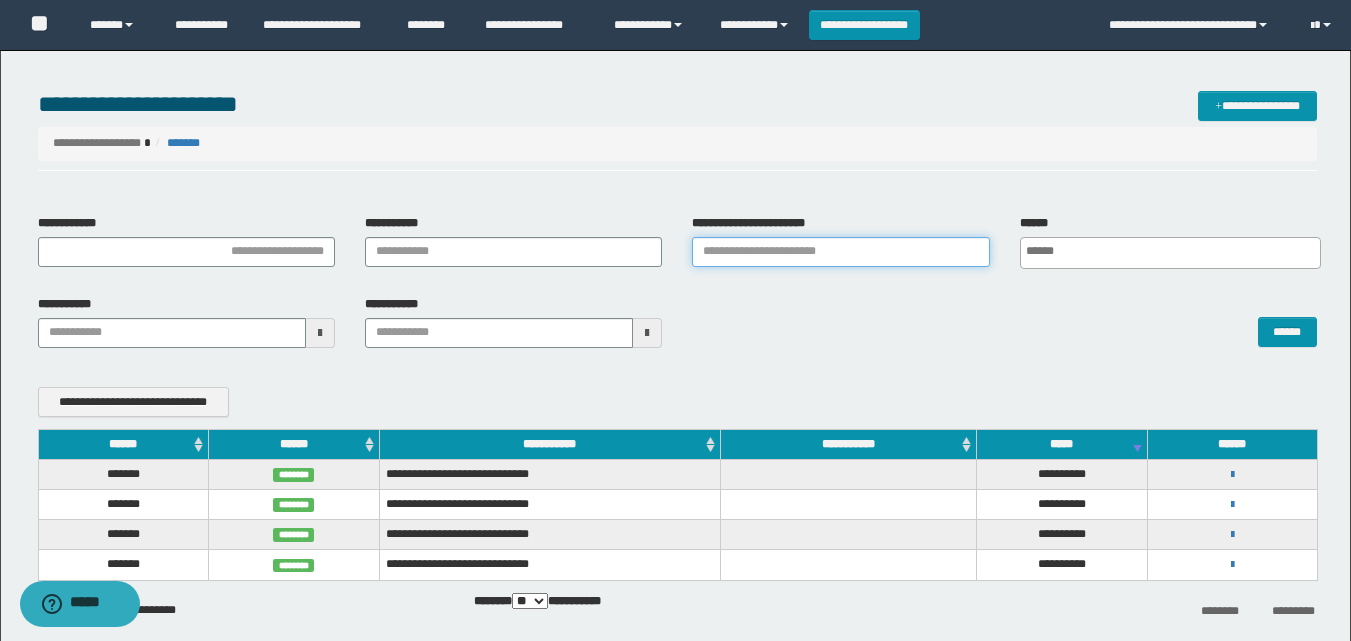 paste on "**********" 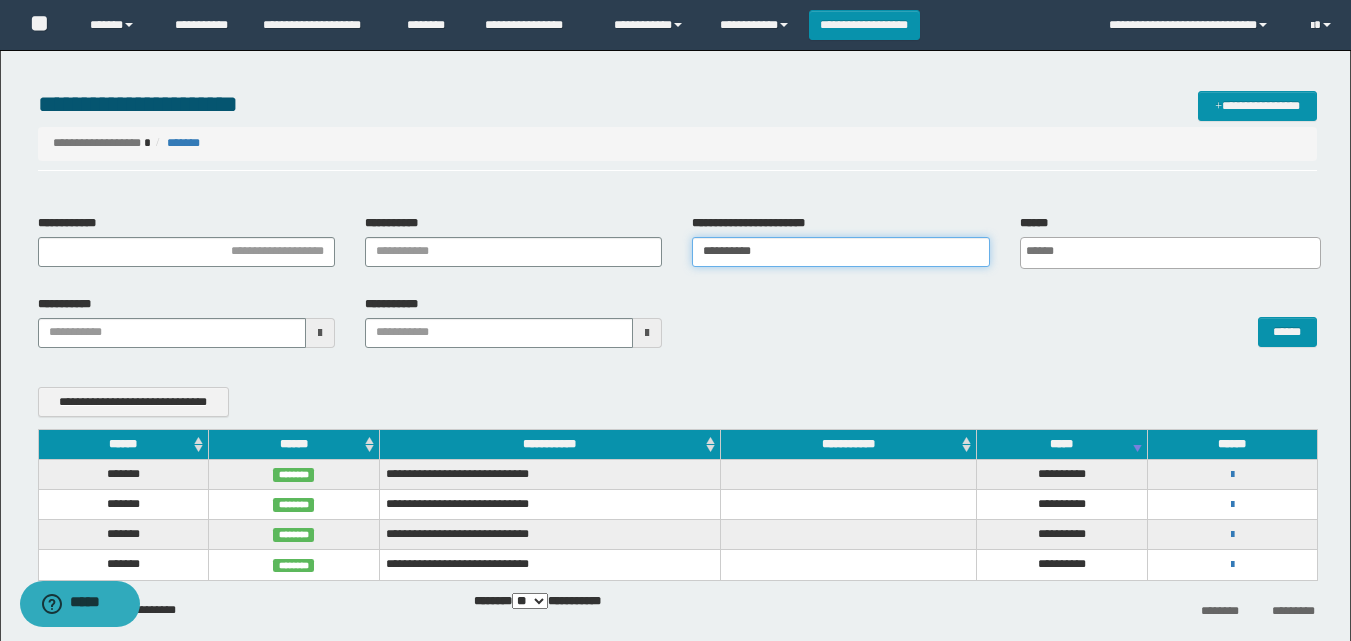 type on "**********" 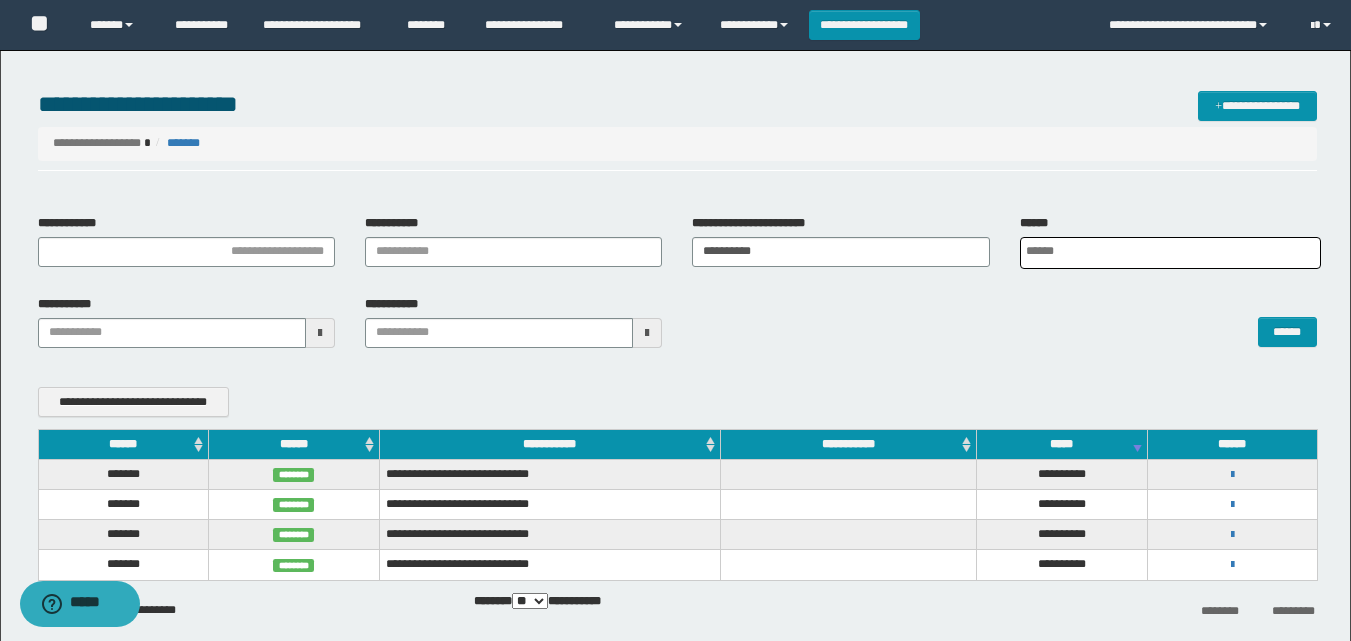 scroll, scrollTop: 0, scrollLeft: 5, axis: horizontal 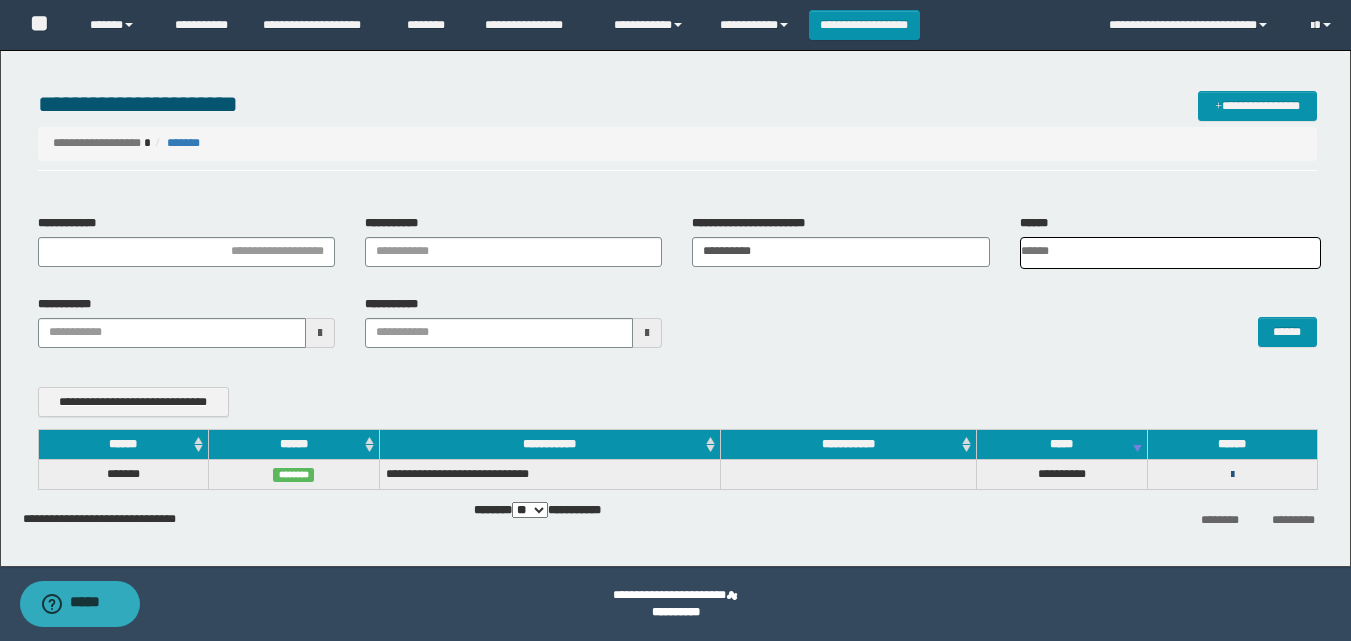click at bounding box center [1232, 475] 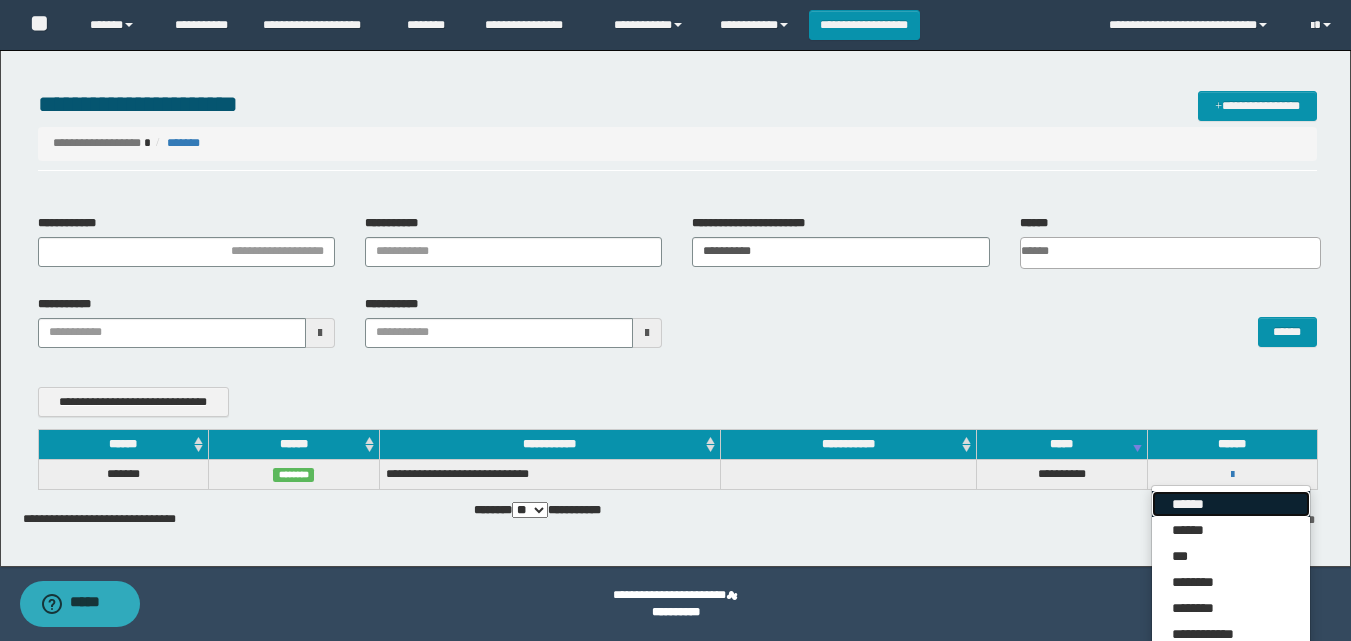click on "******" at bounding box center [1231, 504] 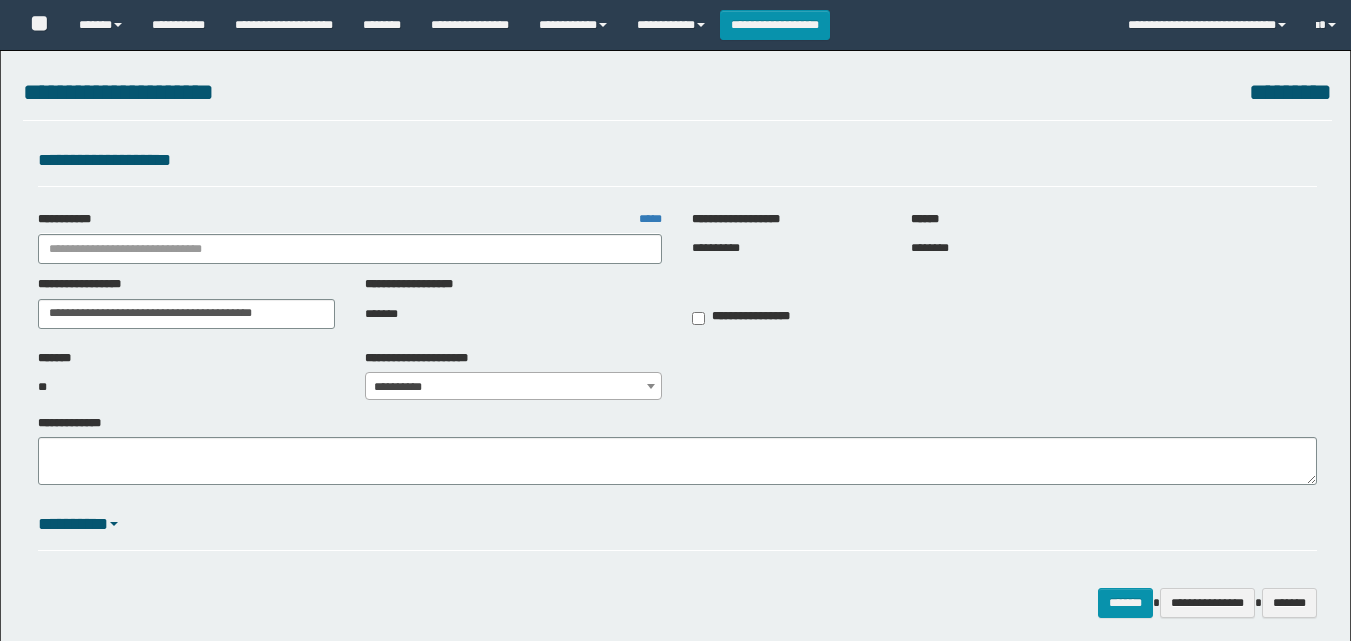 scroll, scrollTop: 0, scrollLeft: 0, axis: both 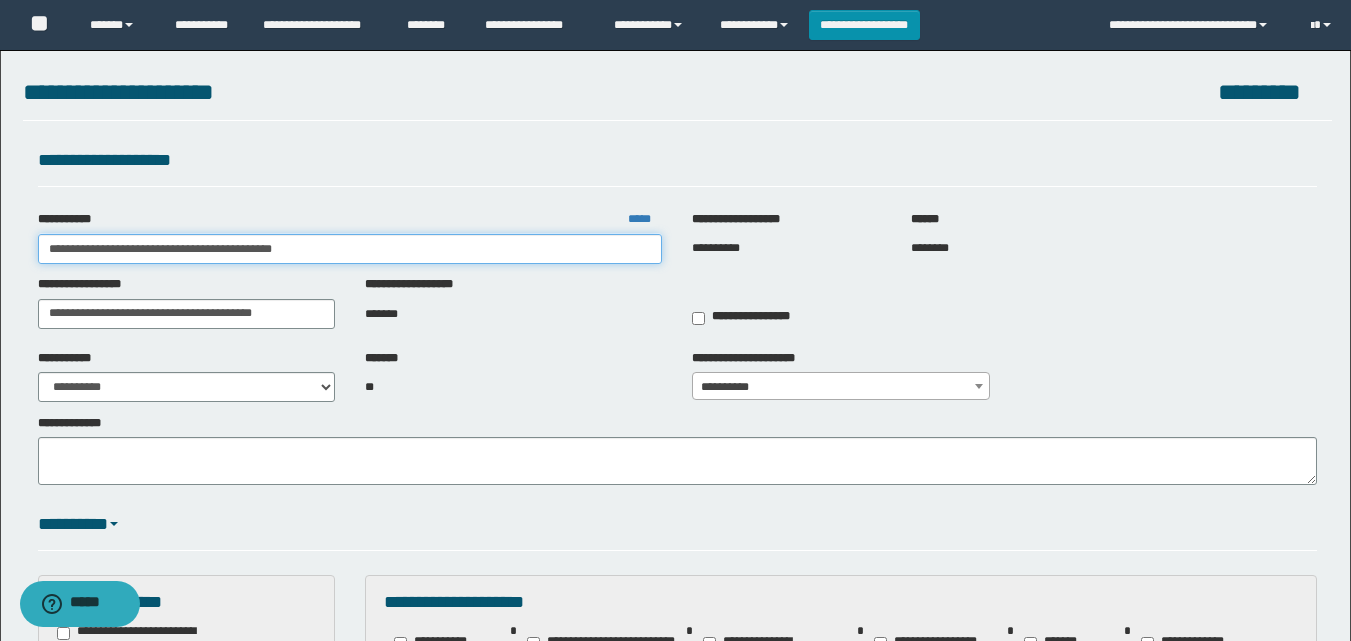 drag, startPoint x: 379, startPoint y: 239, endPoint x: 40, endPoint y: 232, distance: 339.07227 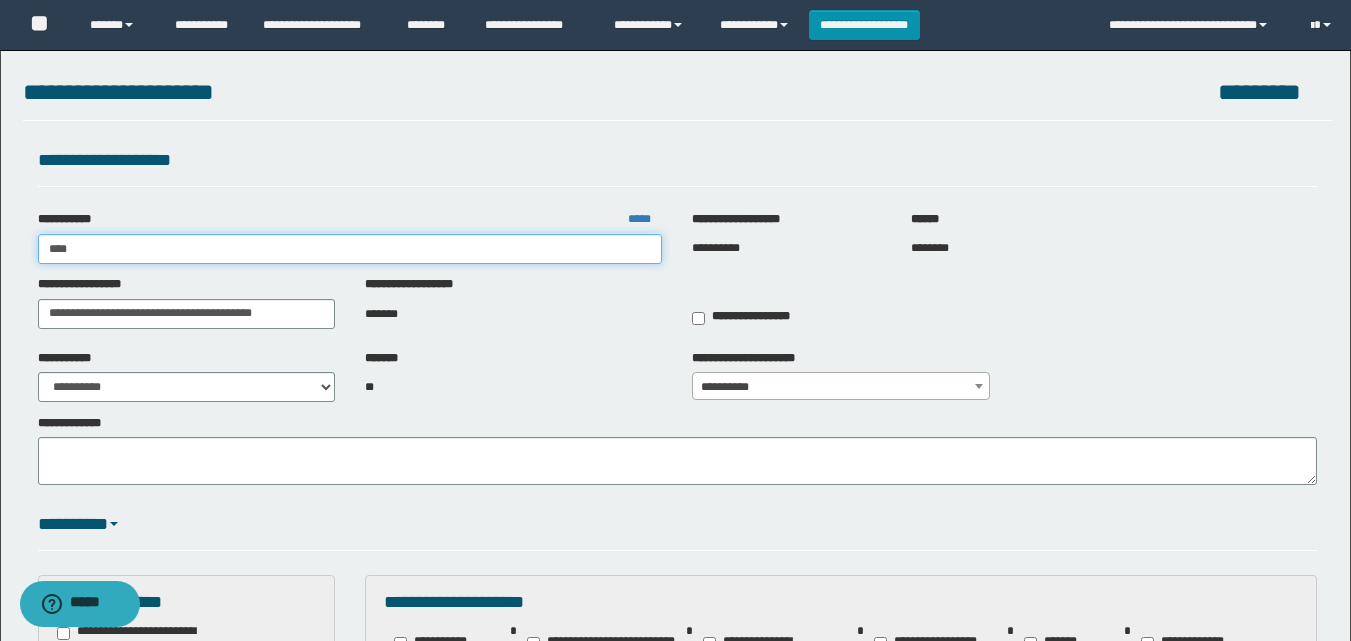 type on "*****" 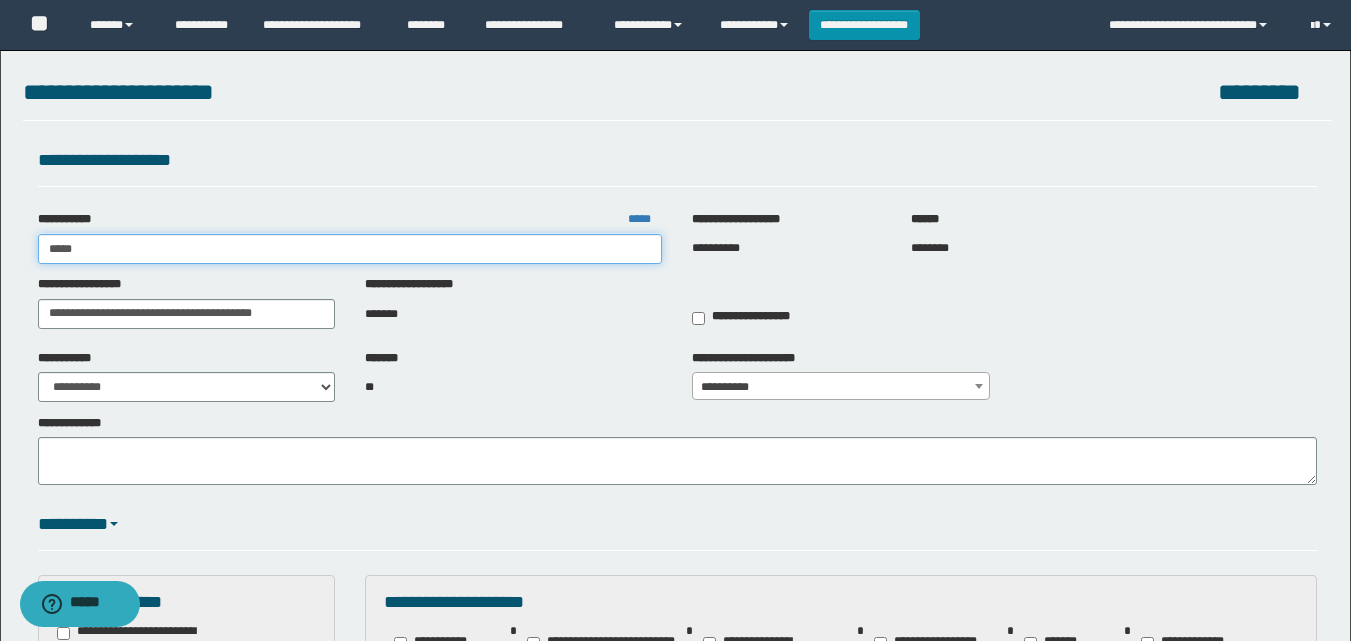 type on "*****" 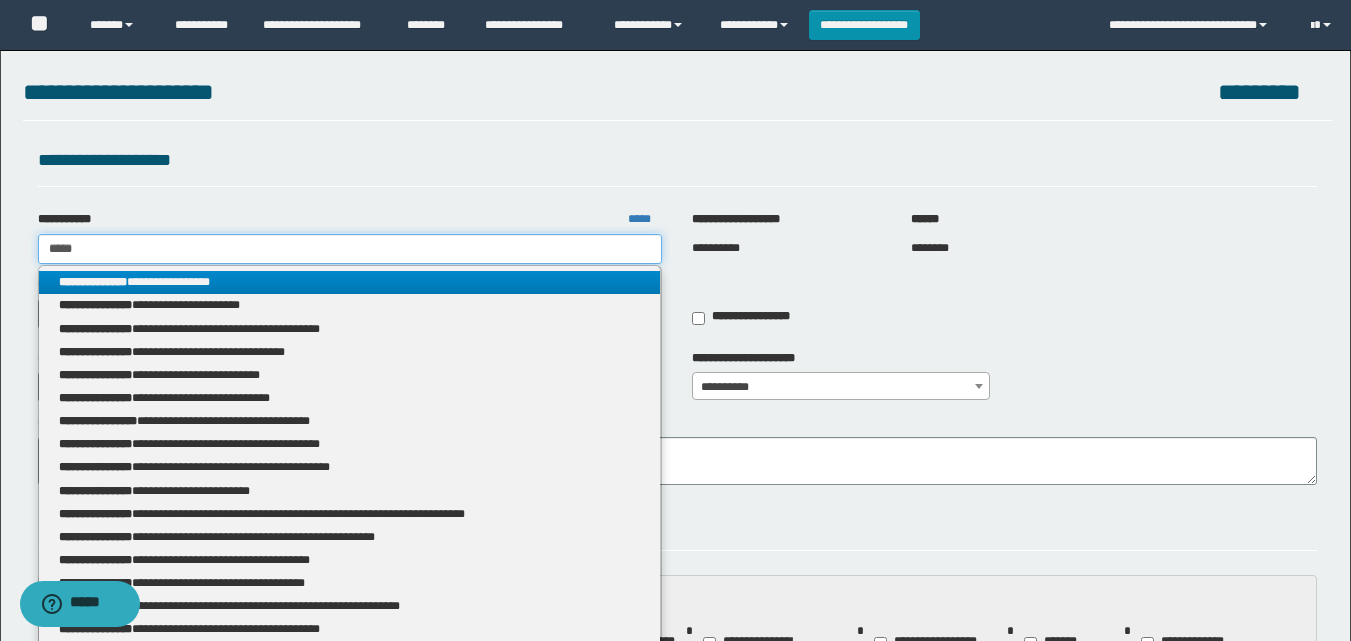 type 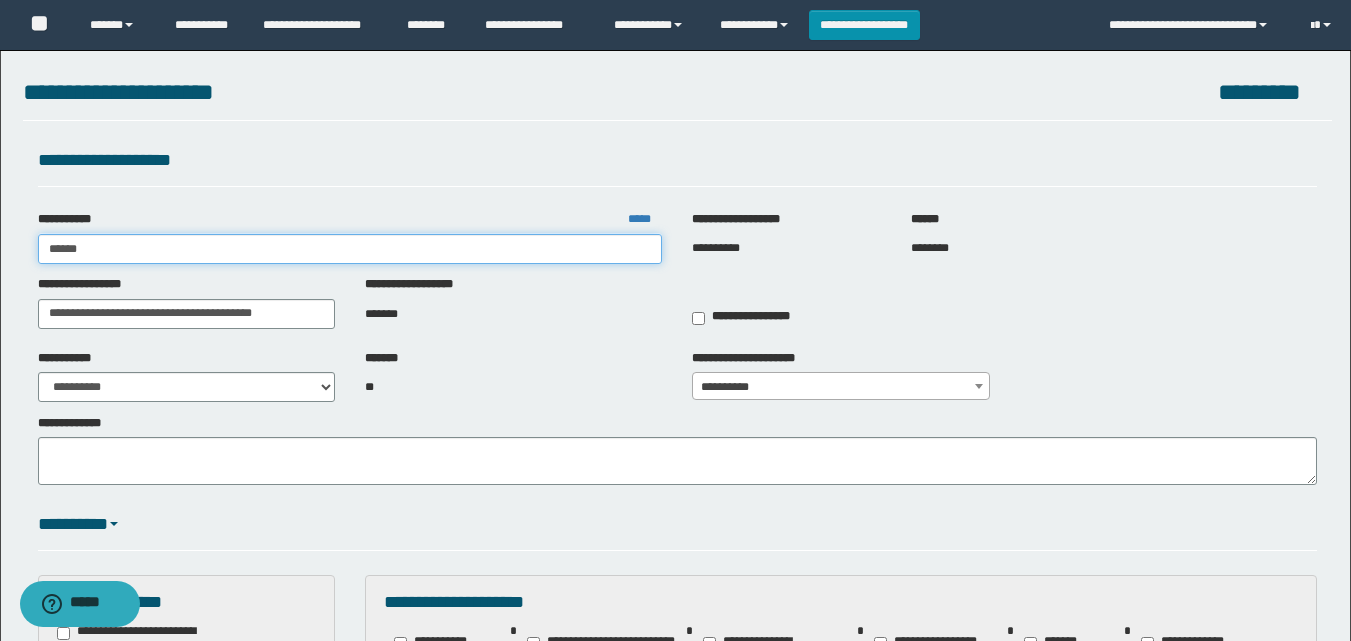 type on "*******" 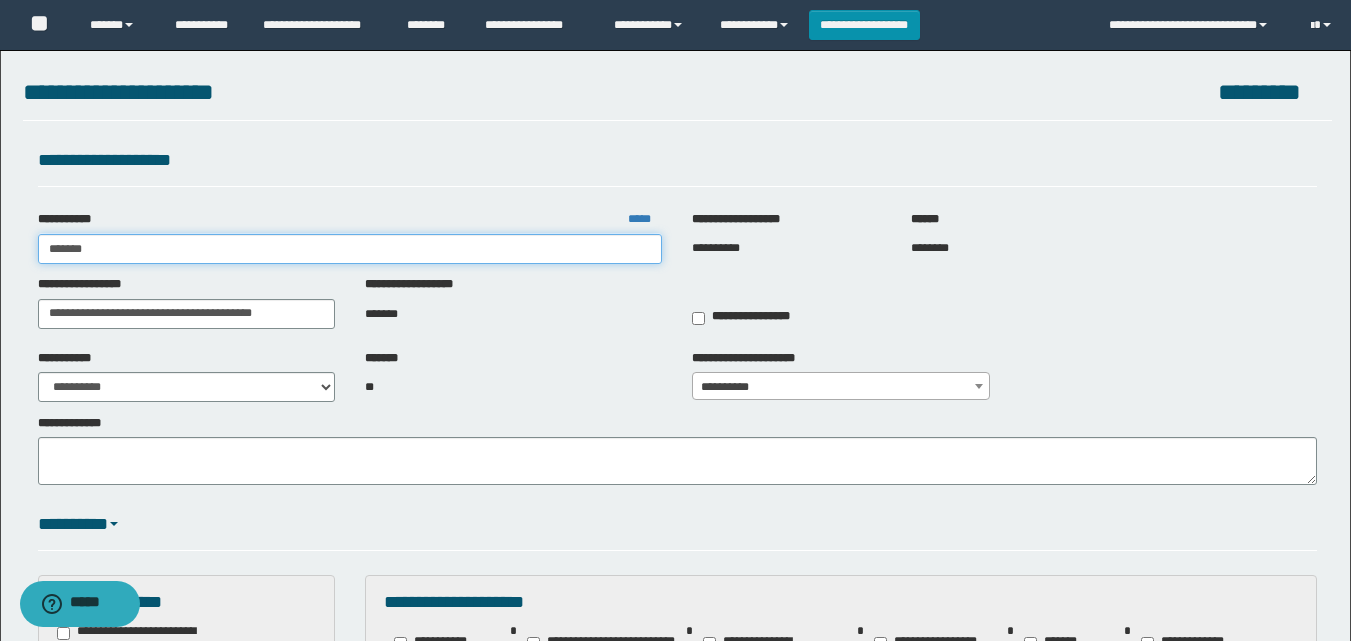 type on "*******" 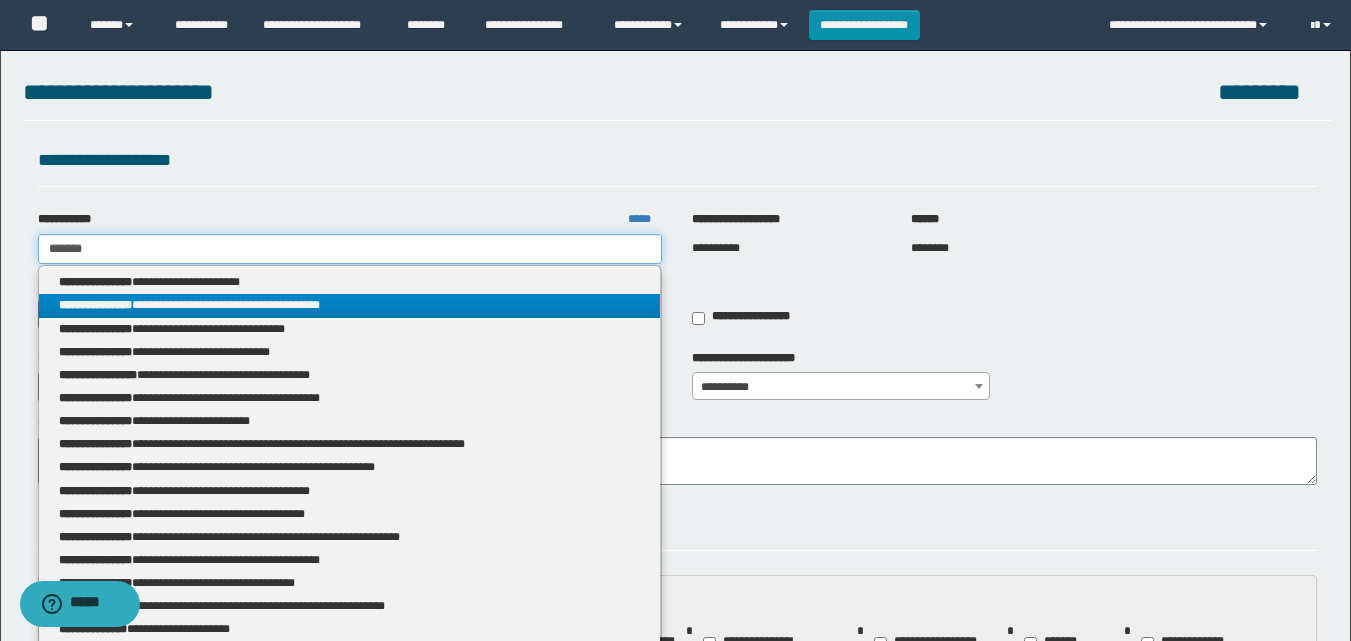 type 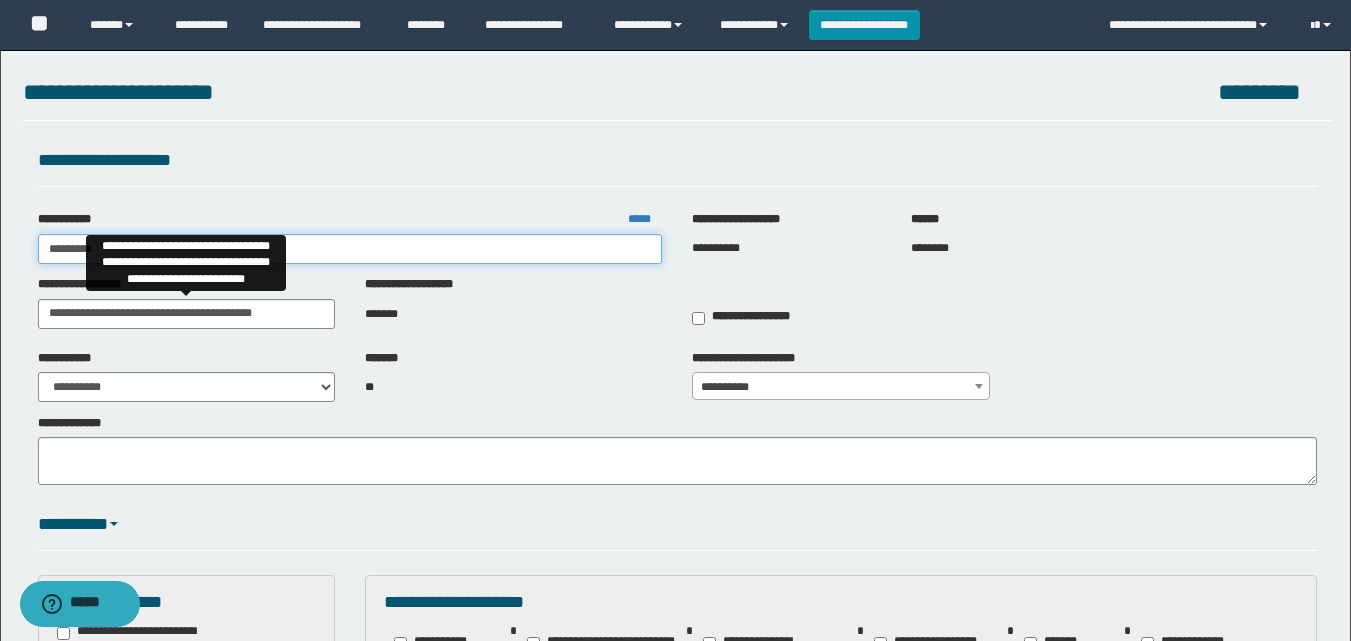 type on "**********" 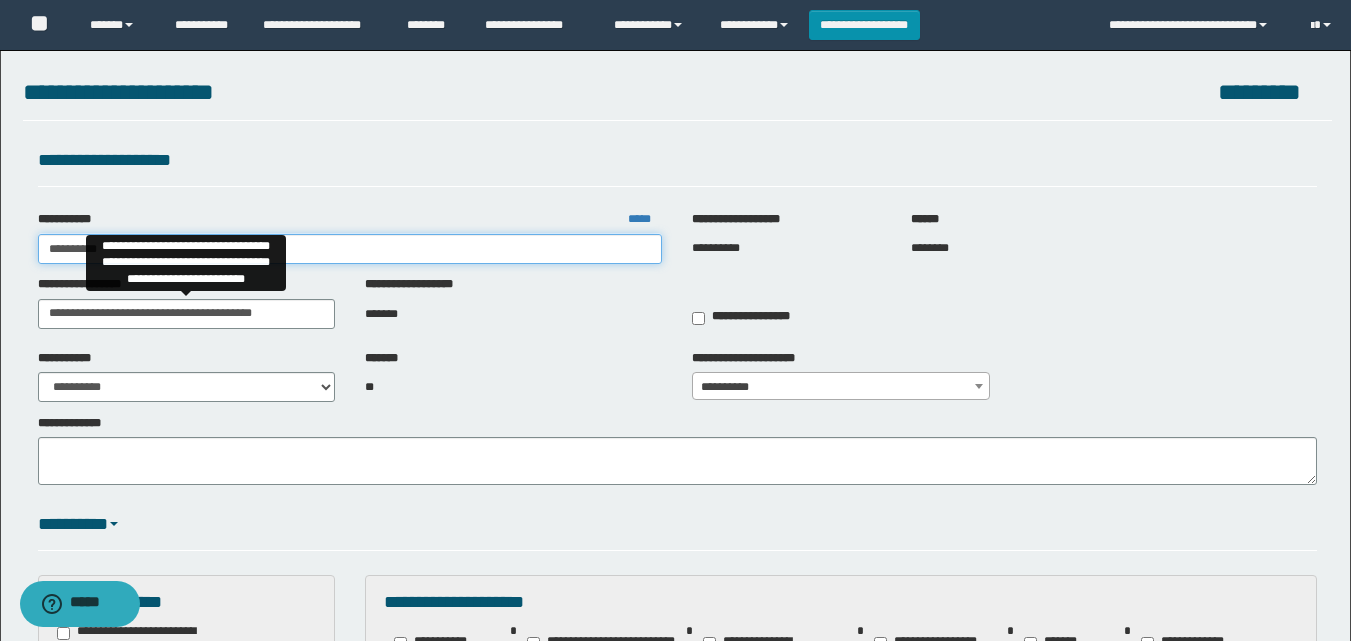 type on "**********" 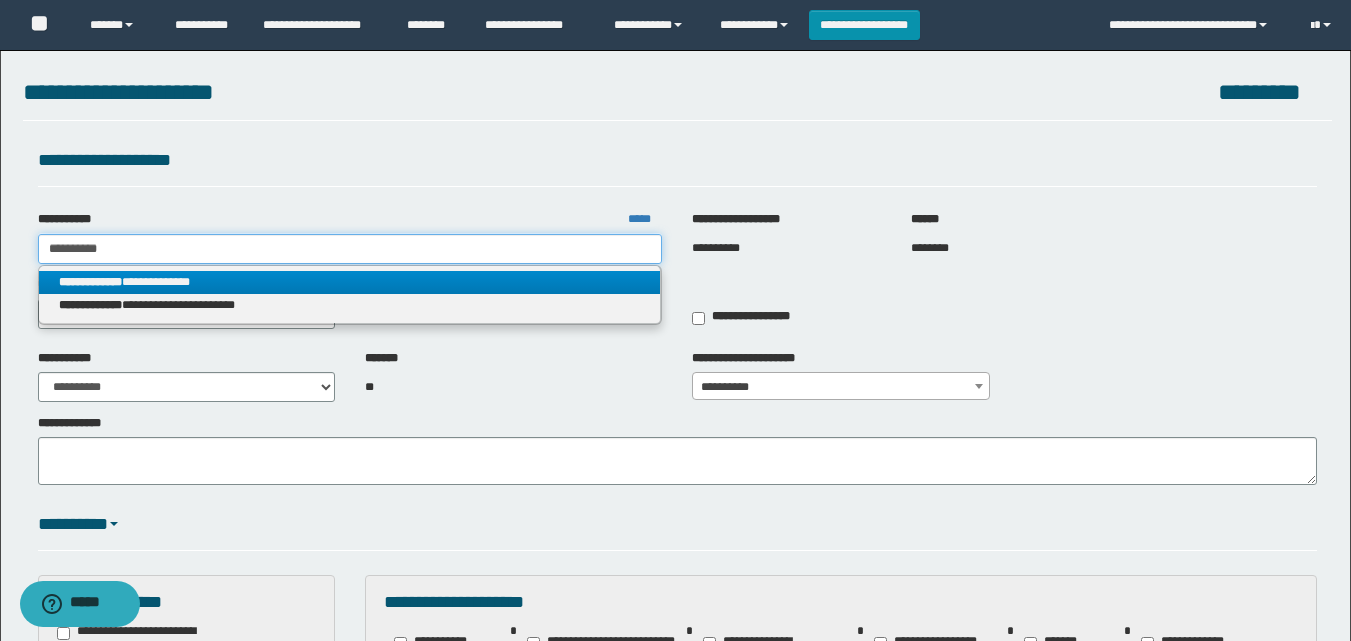 type on "**********" 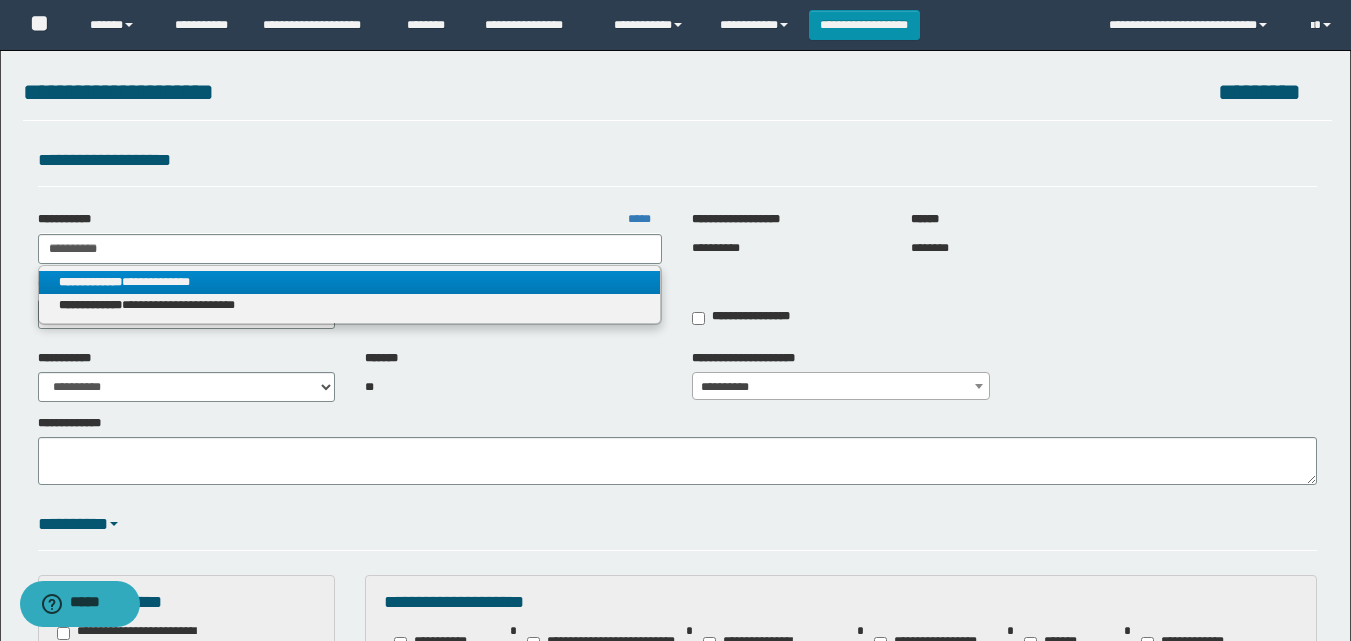 click on "**********" at bounding box center (350, 282) 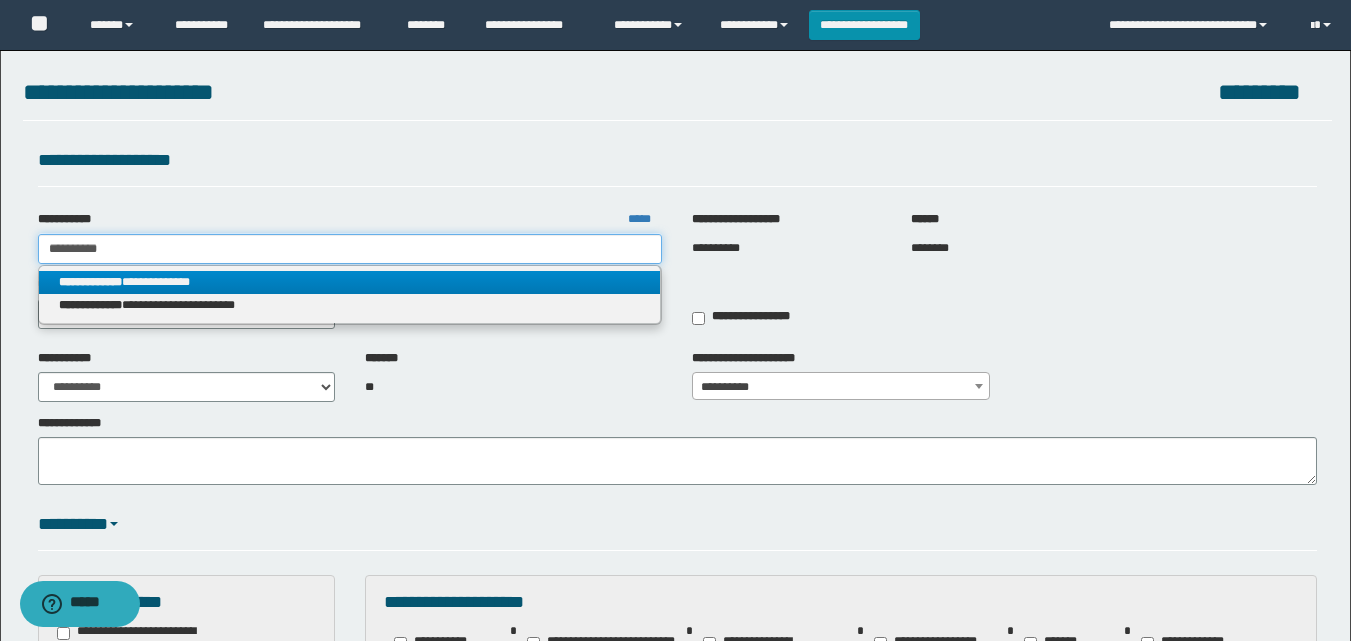 type 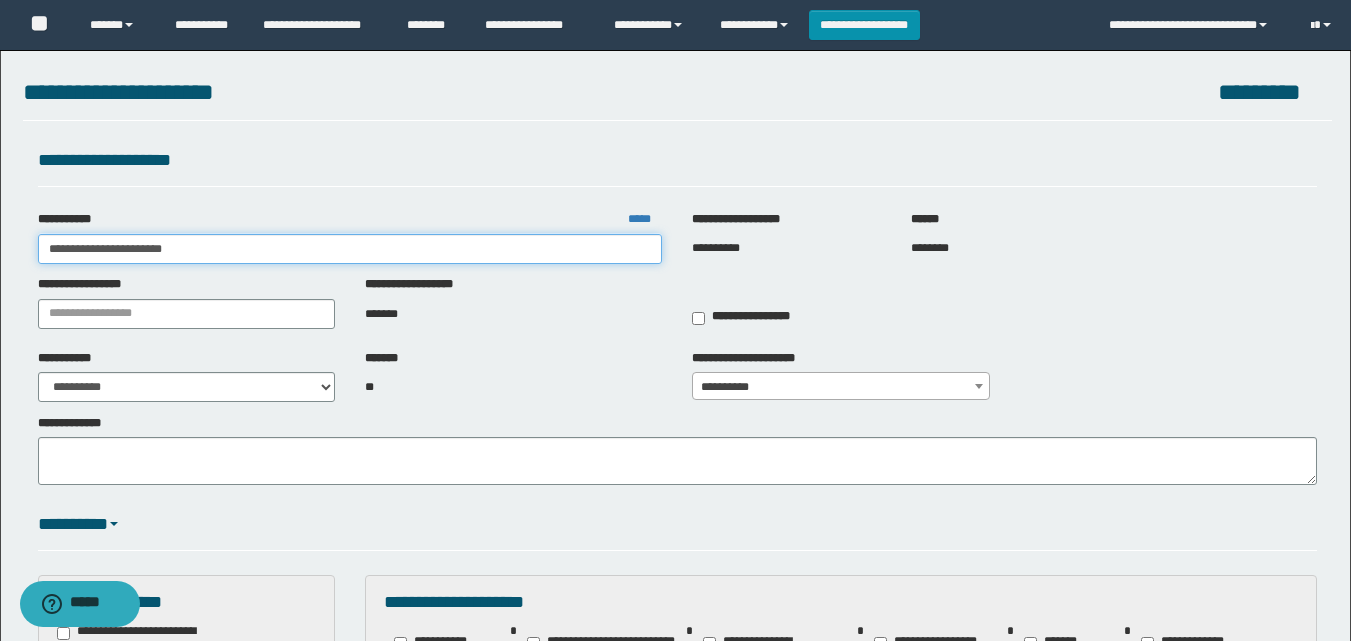 drag, startPoint x: 318, startPoint y: 253, endPoint x: 0, endPoint y: 250, distance: 318.01416 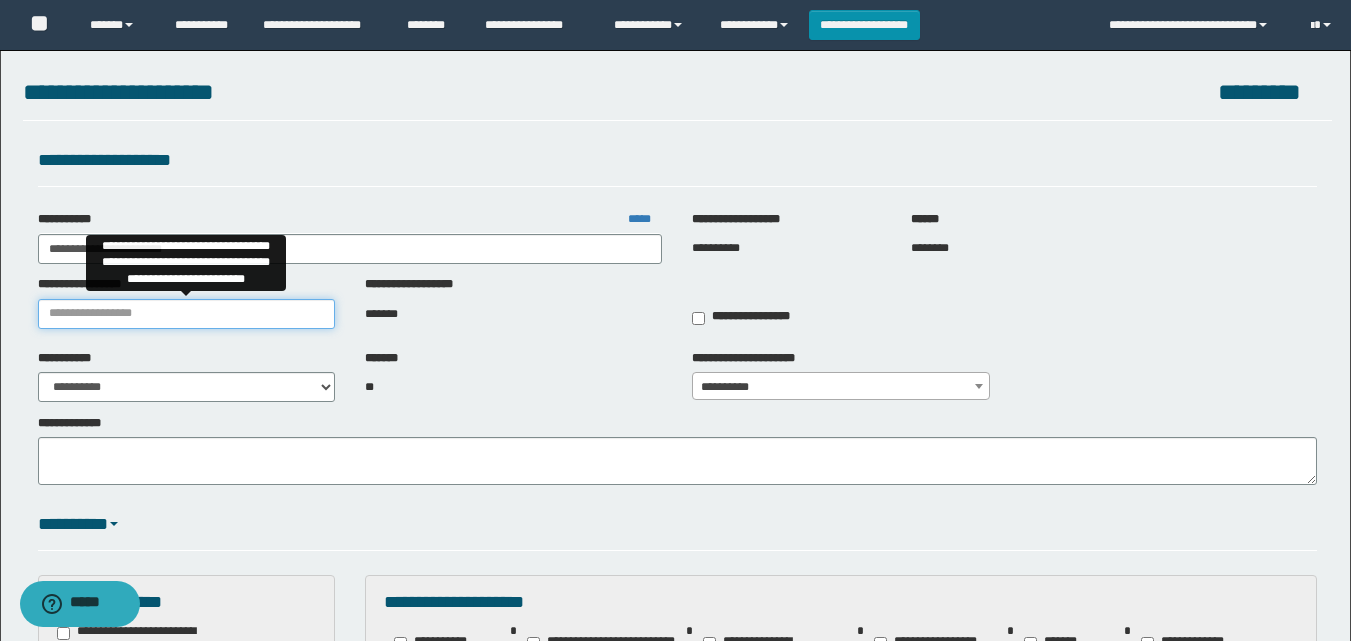 click on "**********" at bounding box center (186, 314) 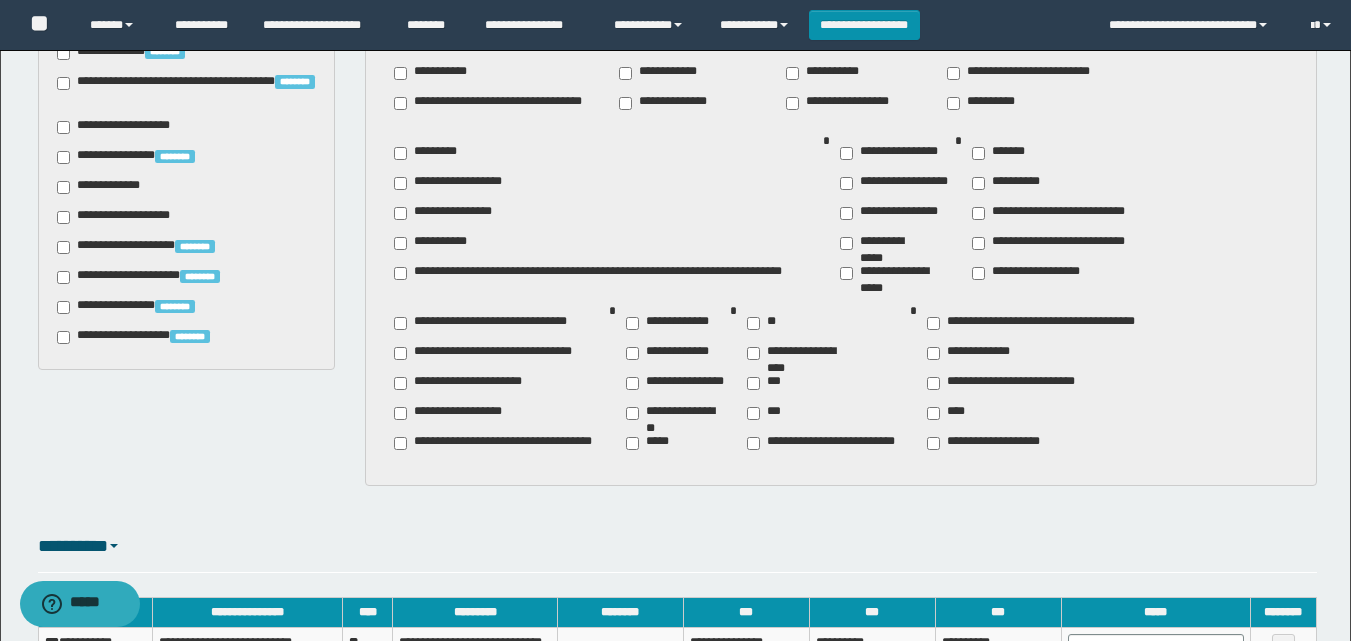 scroll, scrollTop: 1202, scrollLeft: 0, axis: vertical 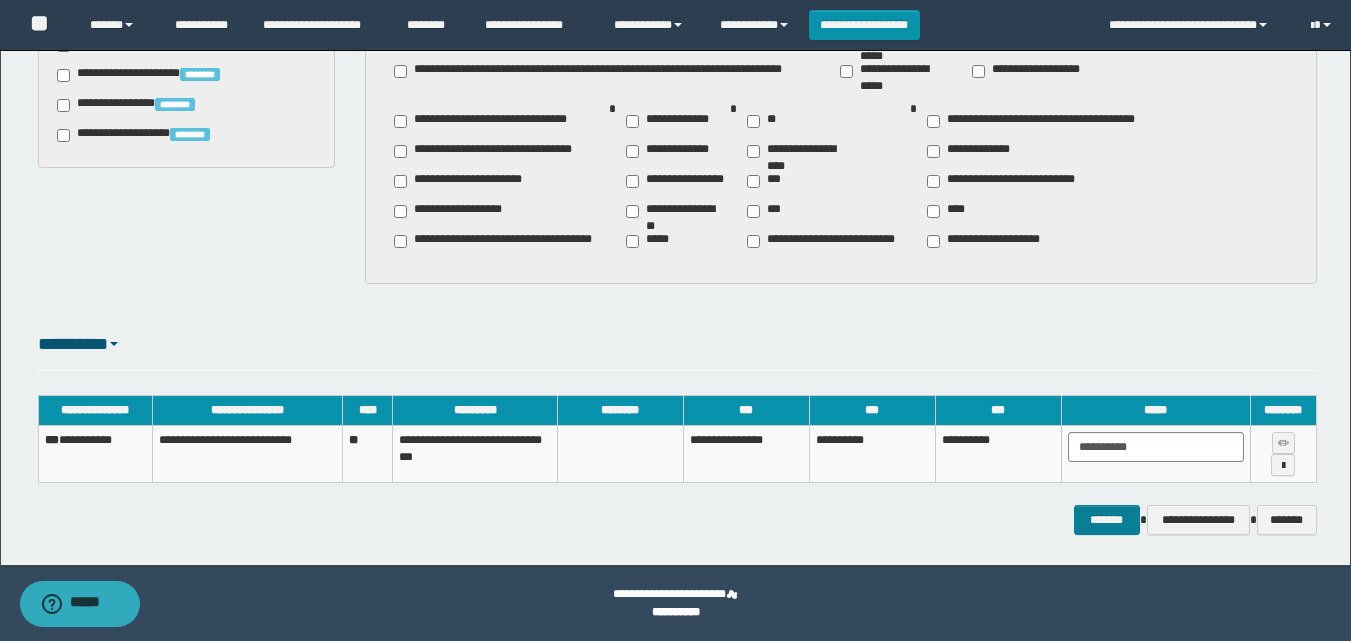 type on "**********" 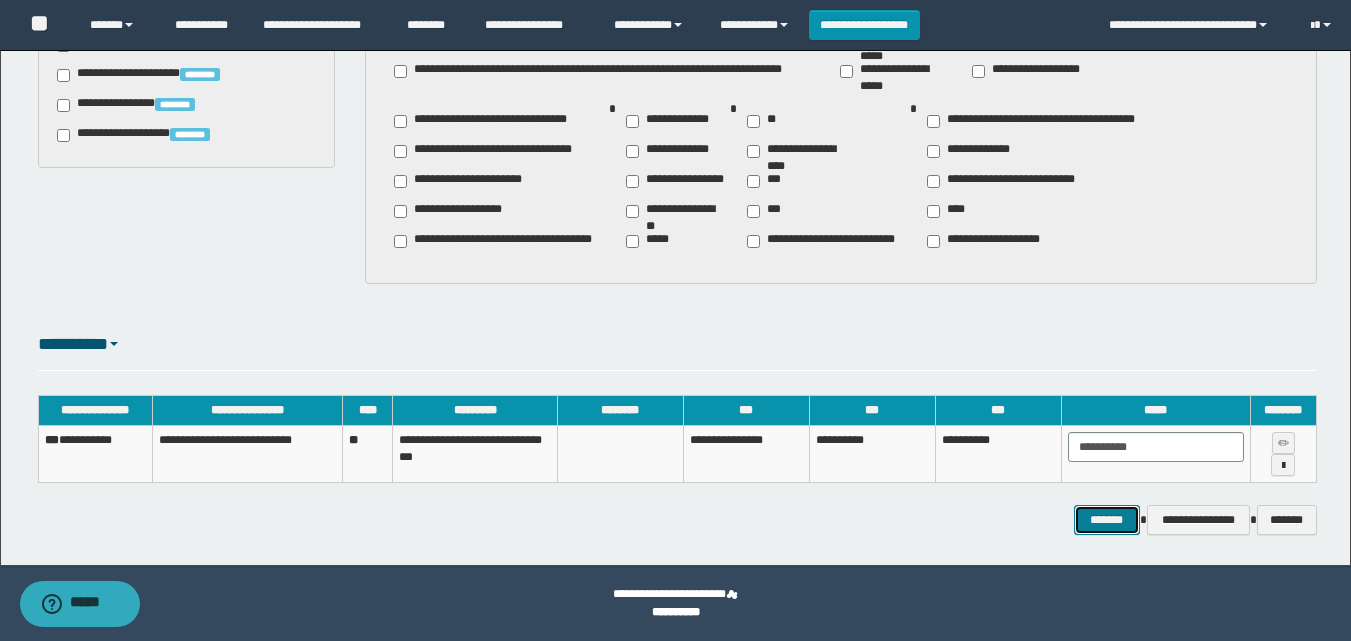 click on "*******" at bounding box center [1107, 520] 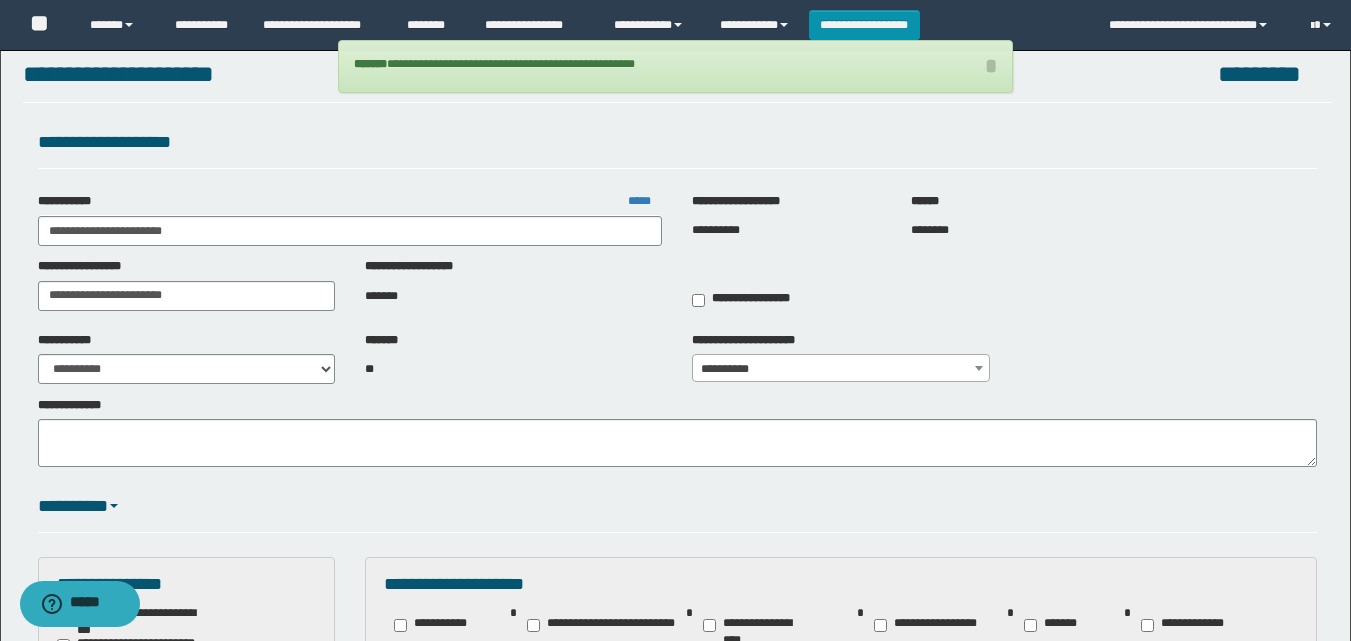 scroll, scrollTop: 0, scrollLeft: 0, axis: both 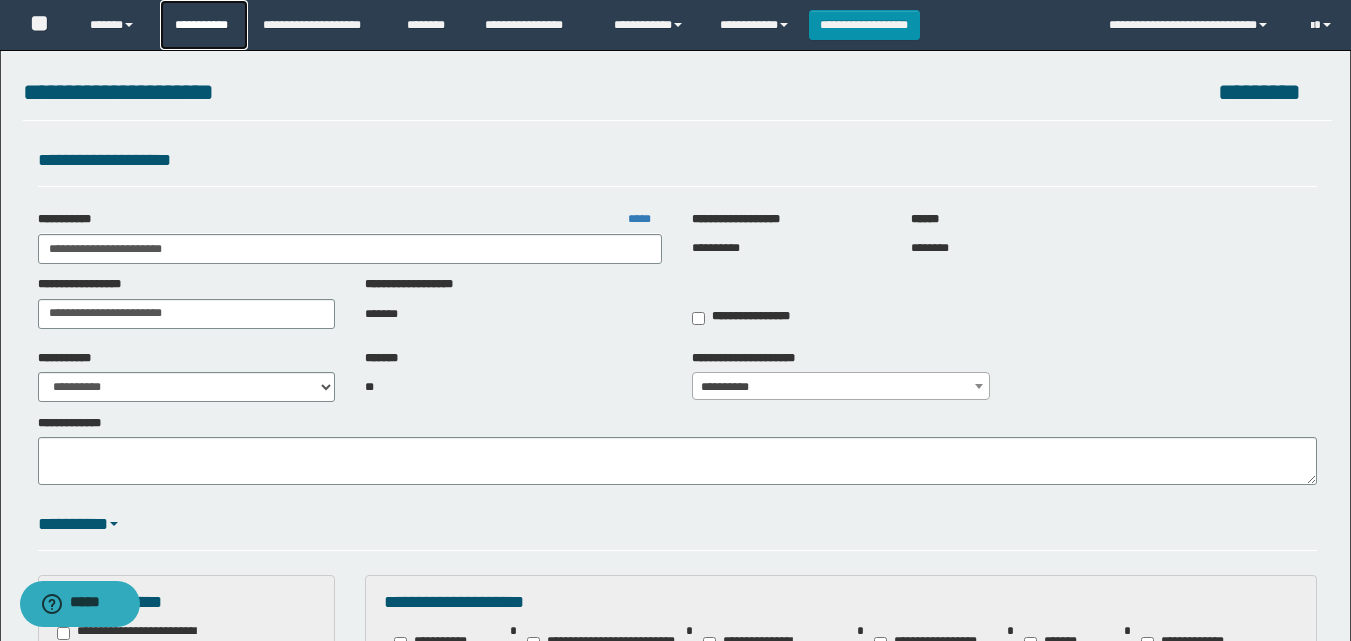 click on "**********" at bounding box center [204, 25] 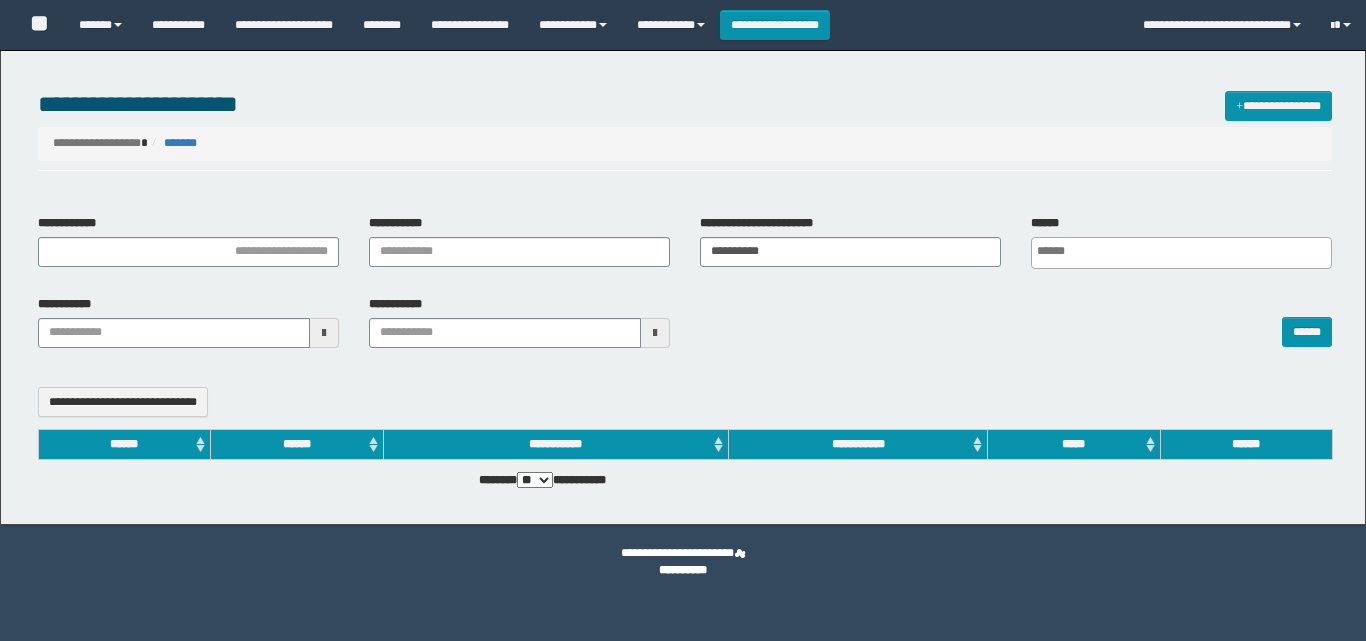 select 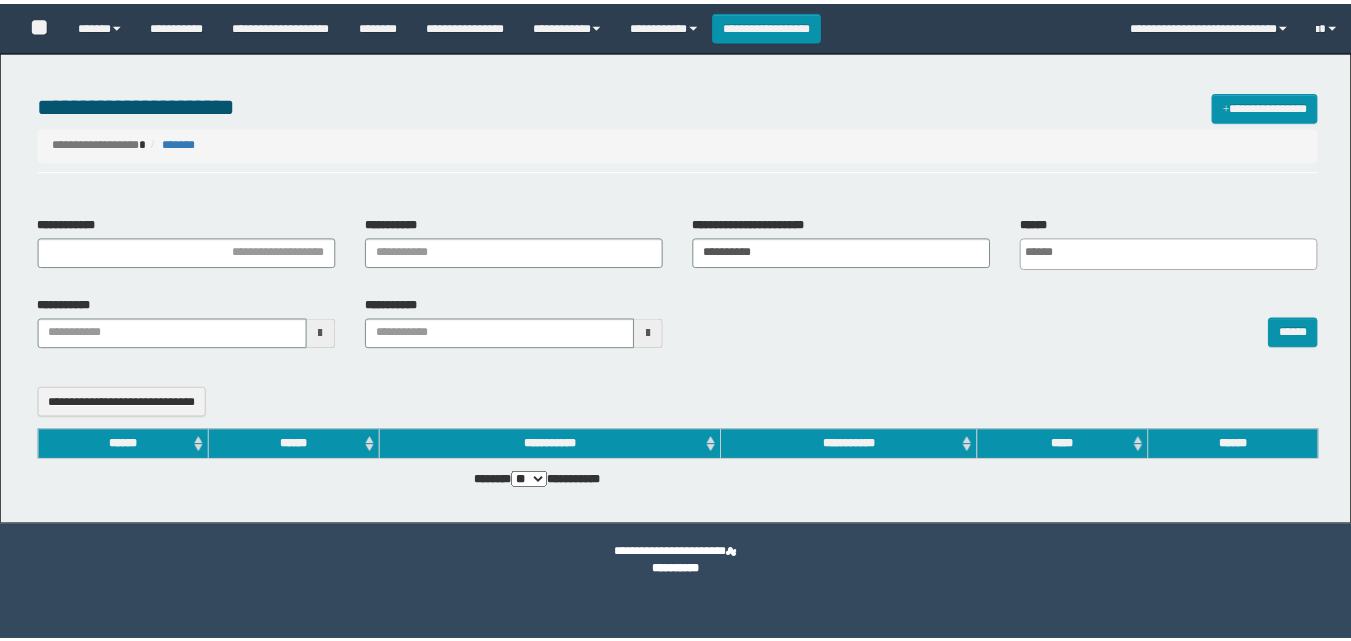 scroll, scrollTop: 0, scrollLeft: 0, axis: both 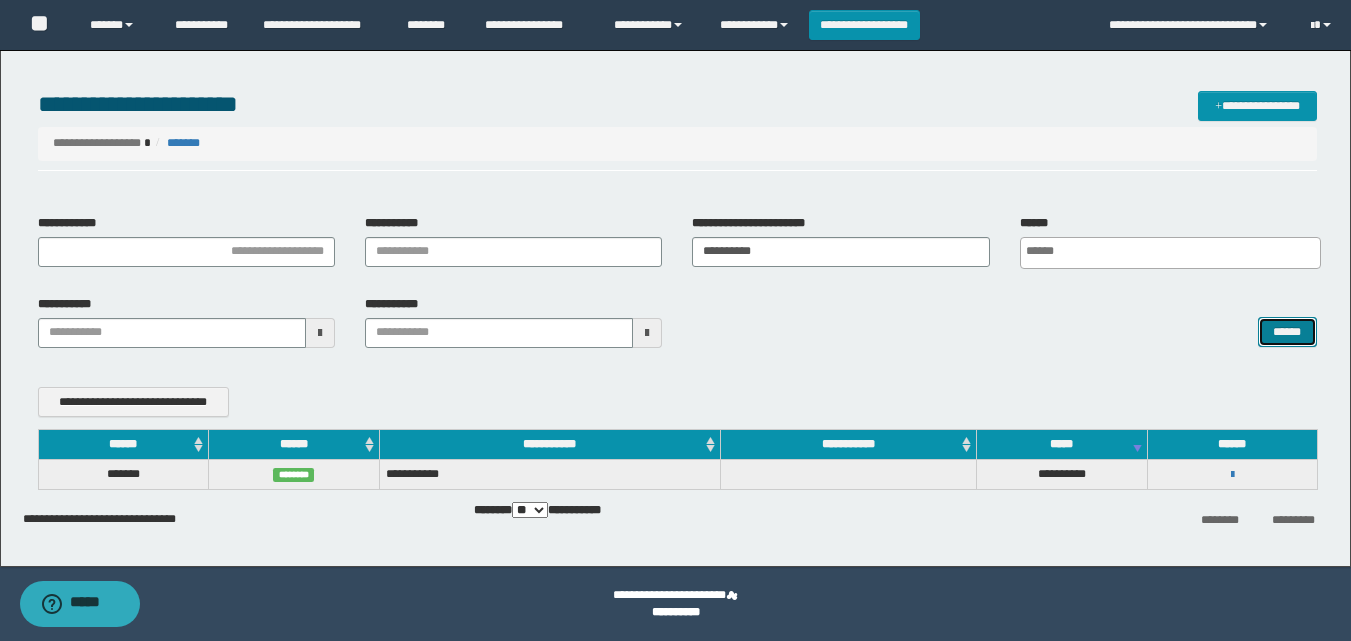 click on "******" at bounding box center [1287, 332] 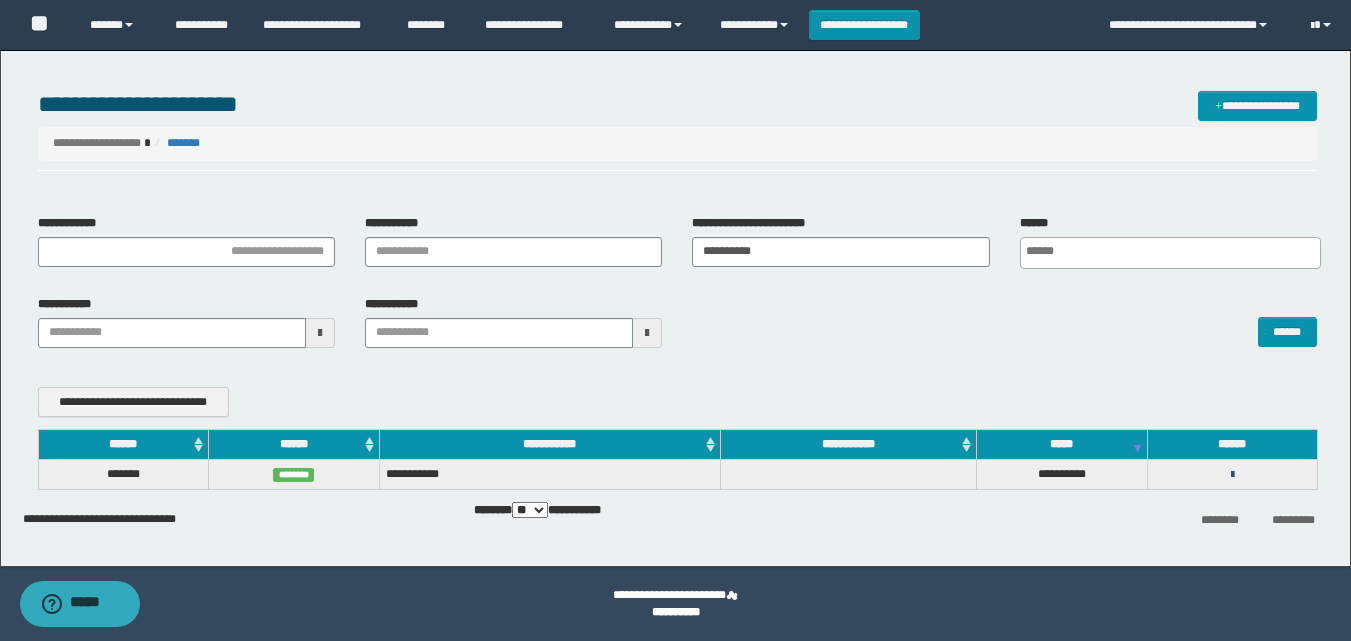click at bounding box center [1232, 475] 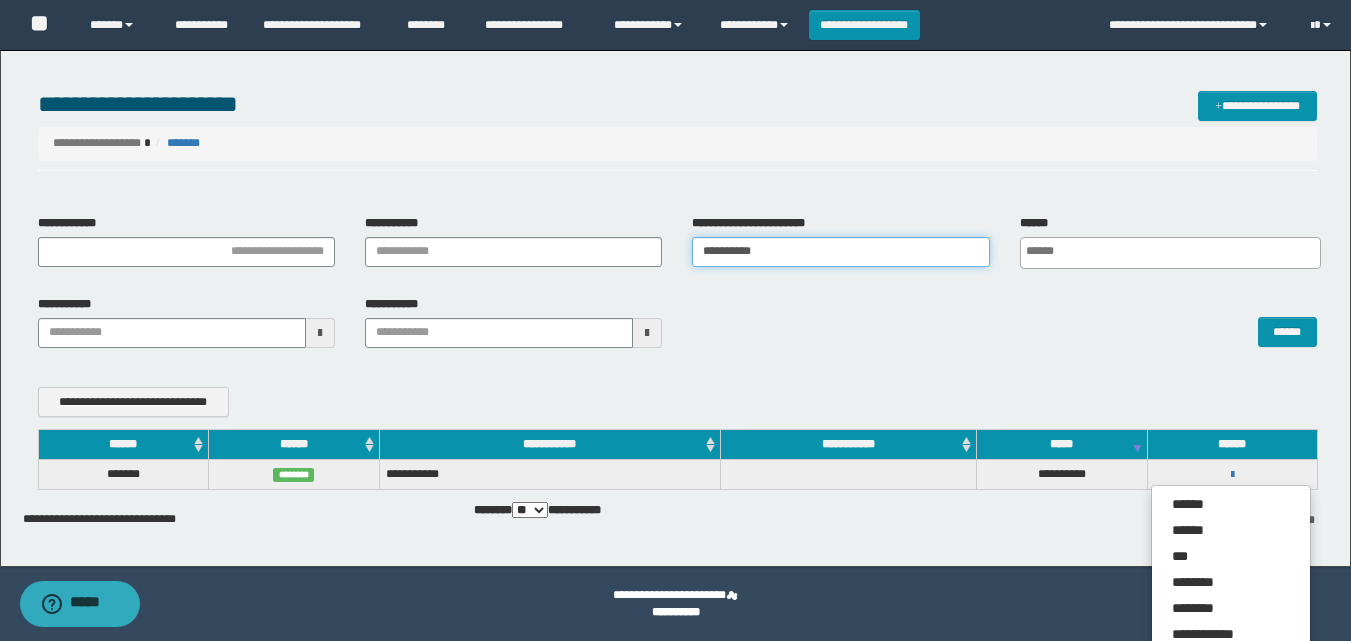 drag, startPoint x: 835, startPoint y: 258, endPoint x: 614, endPoint y: 253, distance: 221.05655 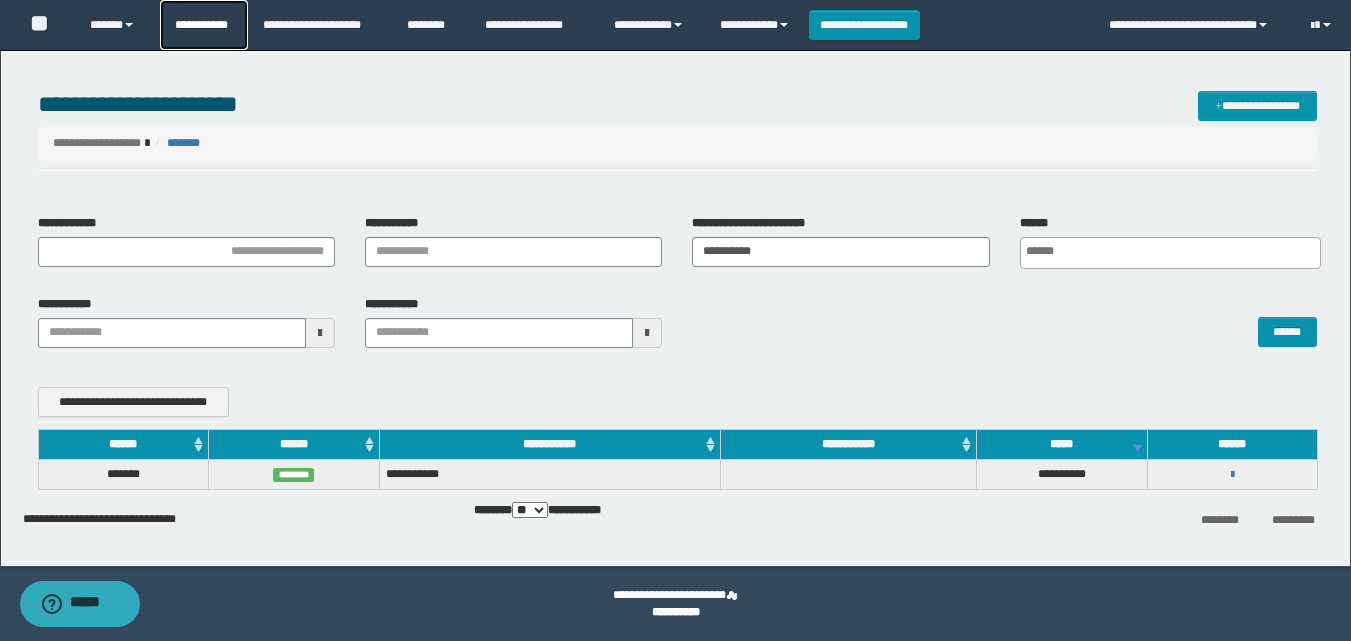 click on "**********" at bounding box center [204, 25] 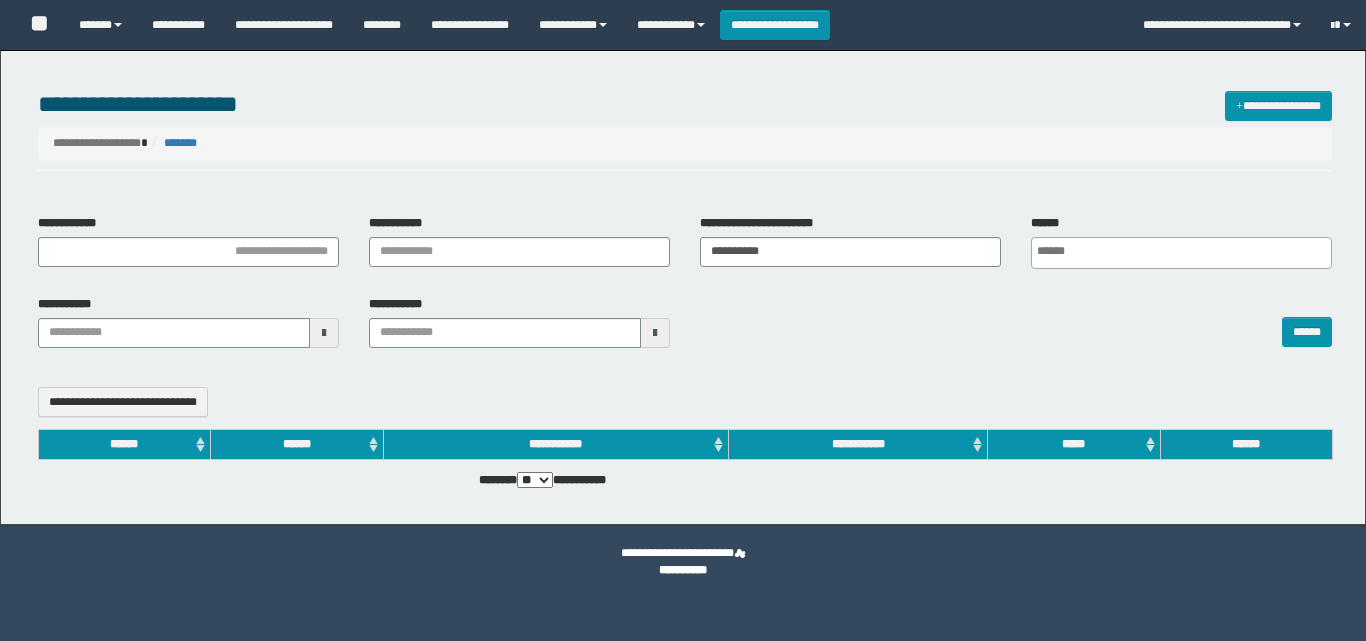 select 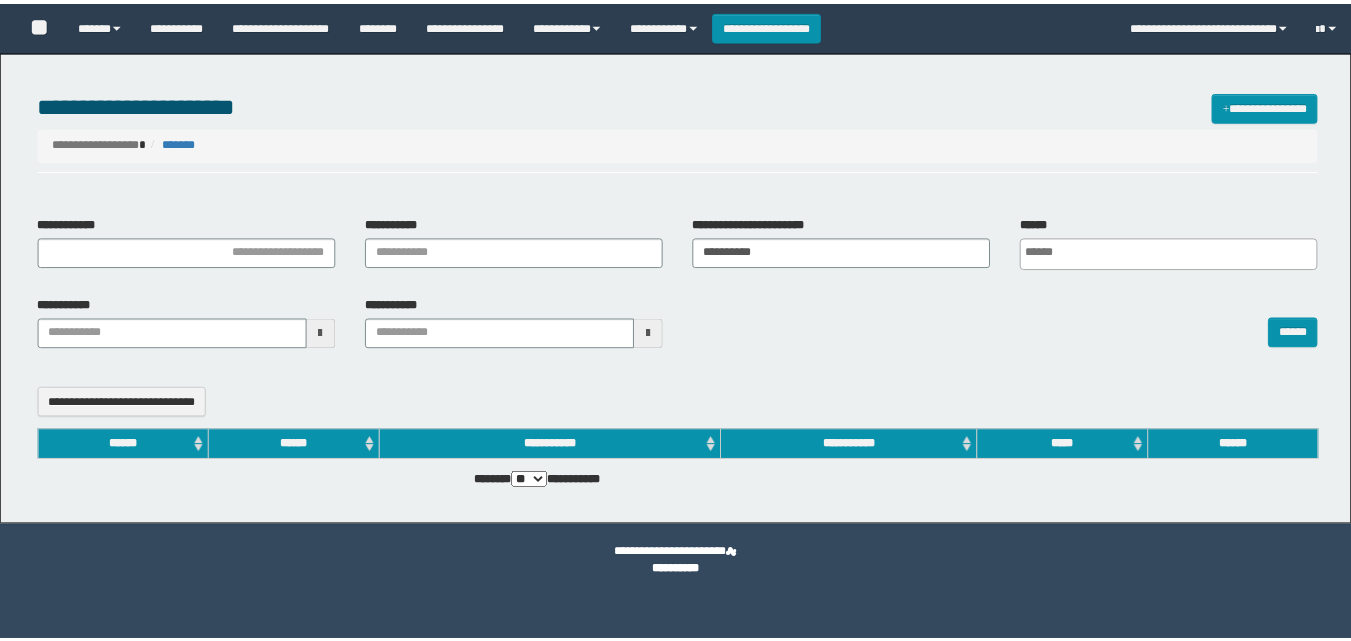 scroll, scrollTop: 0, scrollLeft: 0, axis: both 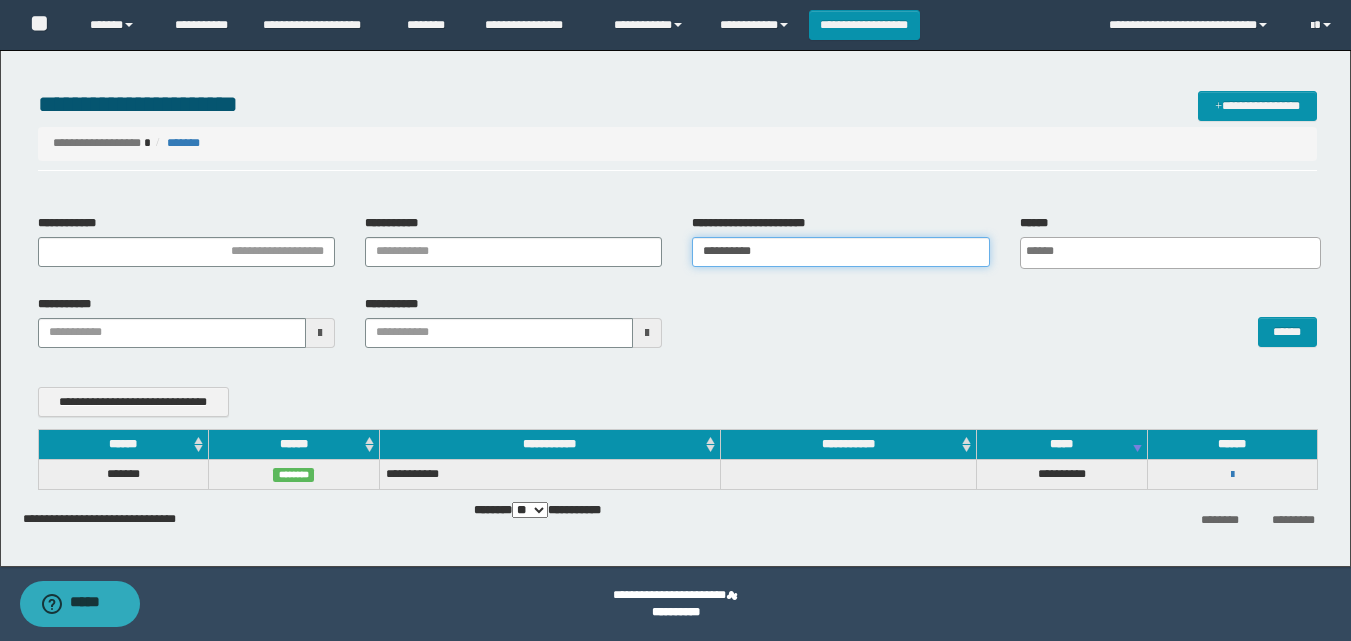 drag, startPoint x: 825, startPoint y: 255, endPoint x: 559, endPoint y: 244, distance: 266.22736 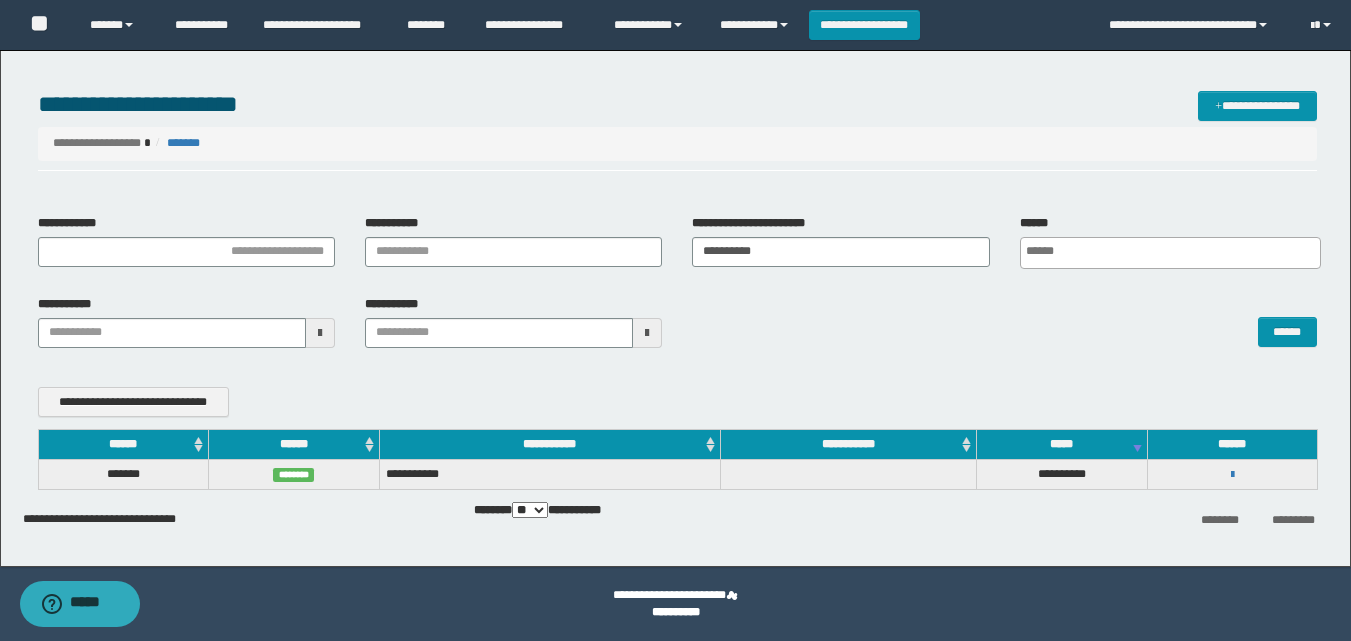 click on "******" at bounding box center (1004, 322) 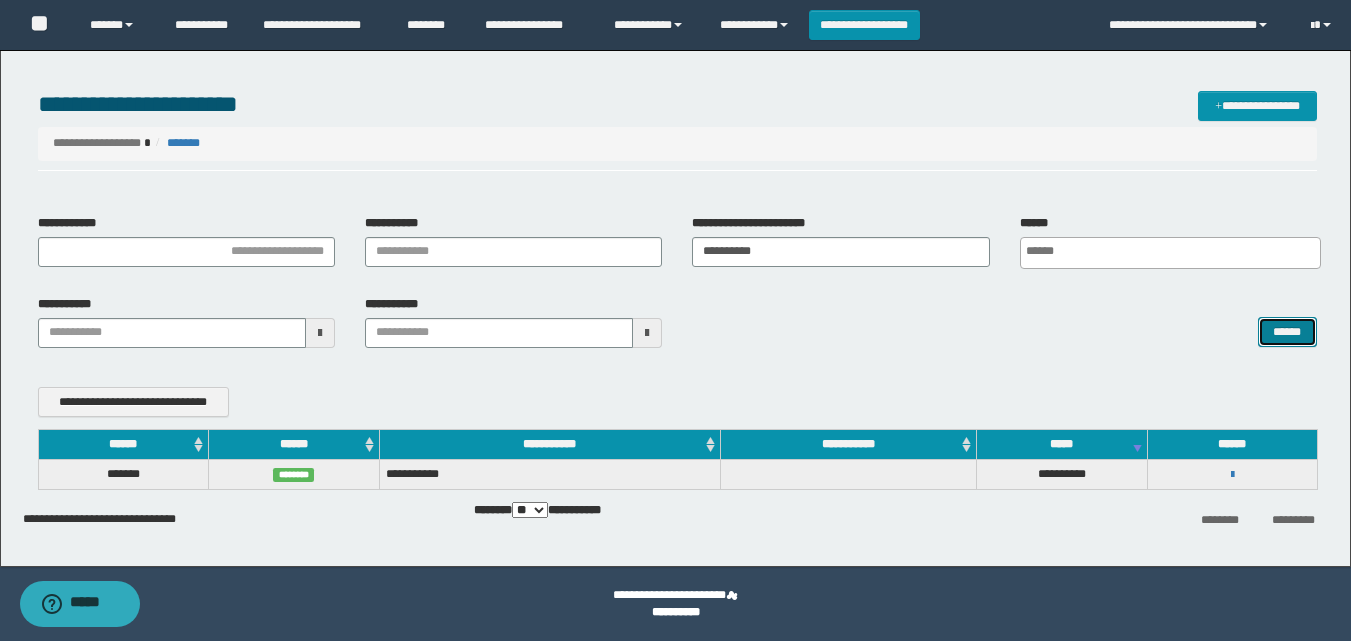click on "******" at bounding box center [1287, 332] 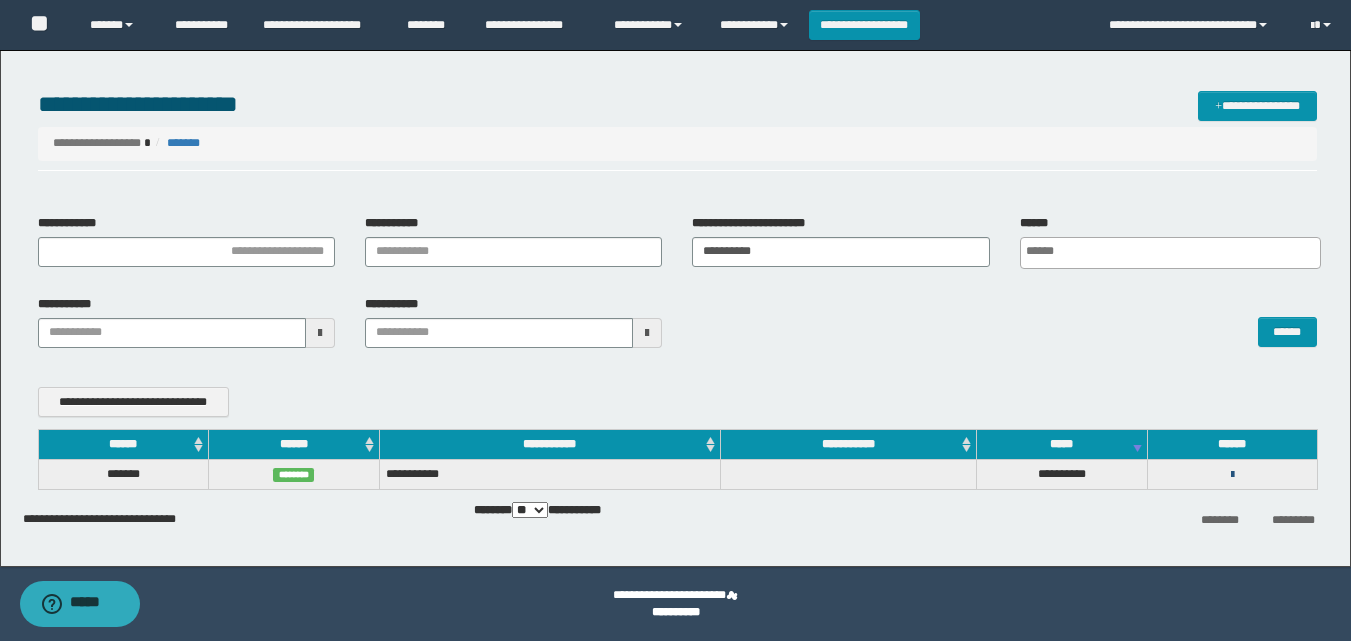 click at bounding box center [1232, 475] 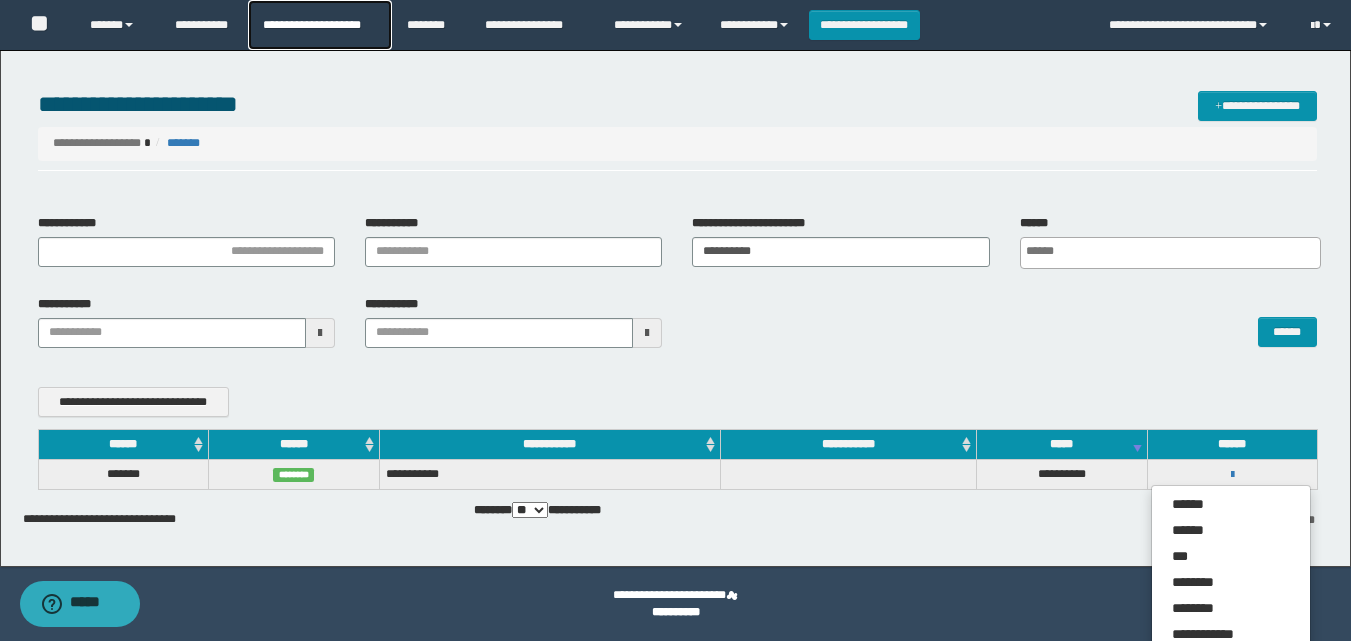 click on "**********" at bounding box center [319, 25] 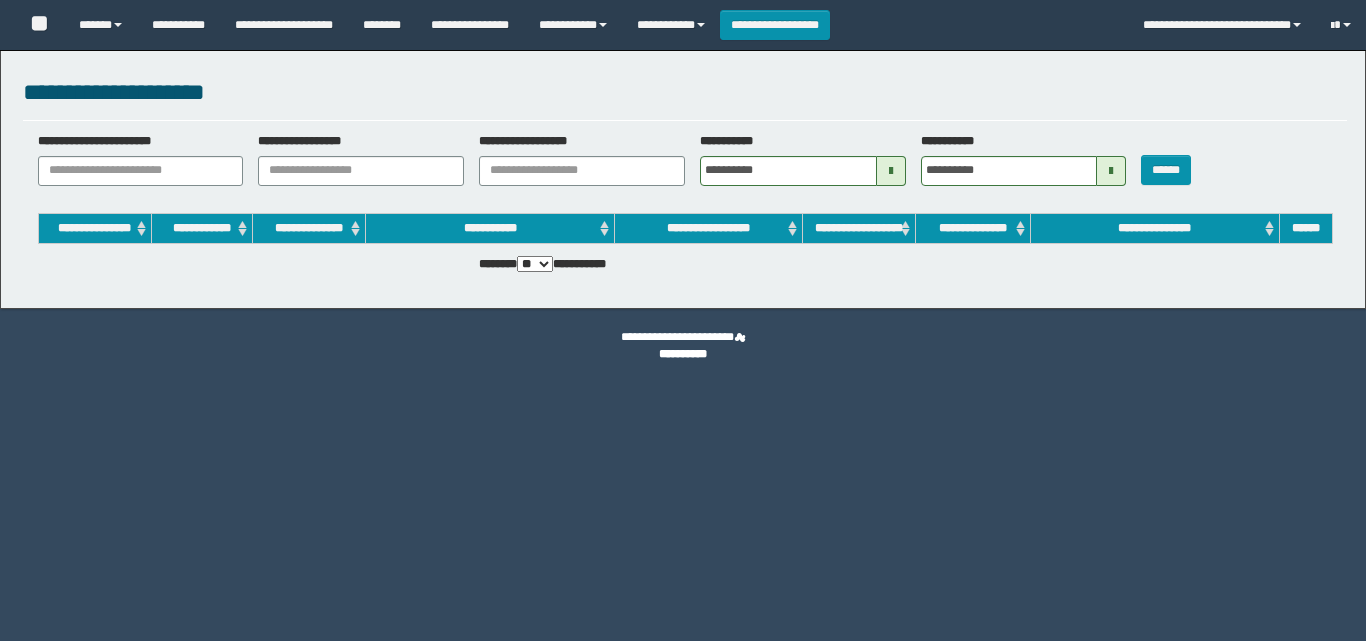 scroll, scrollTop: 0, scrollLeft: 0, axis: both 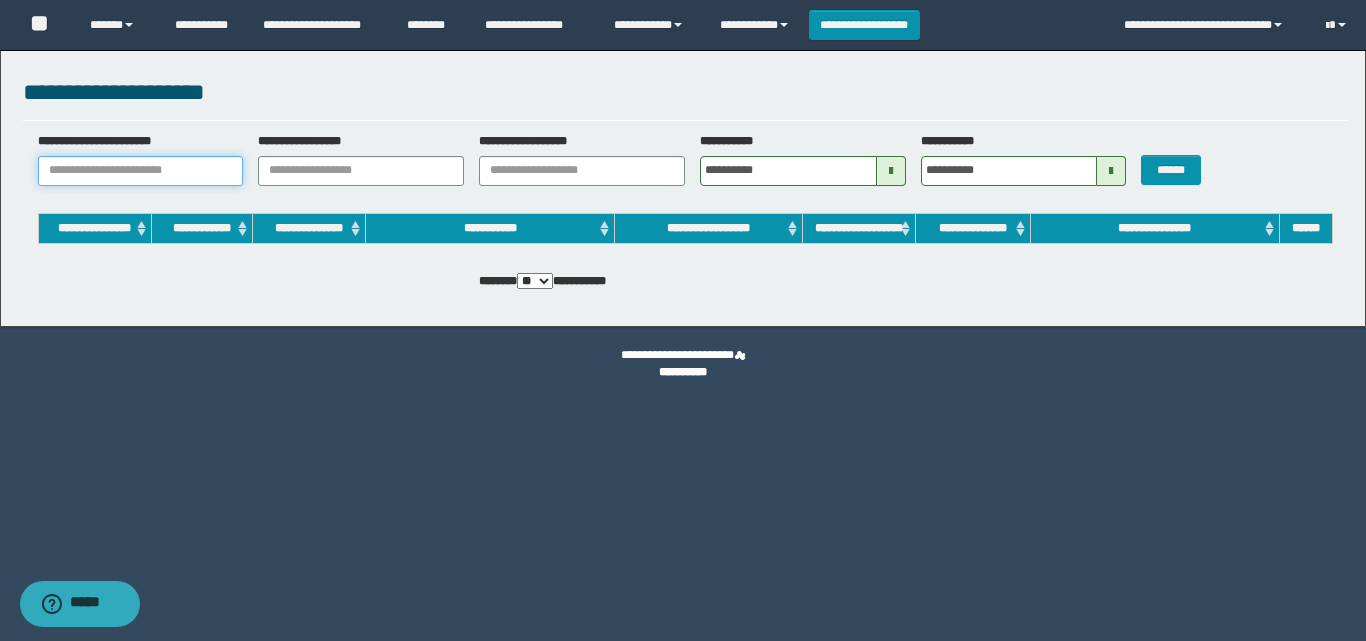 click on "**********" at bounding box center (141, 171) 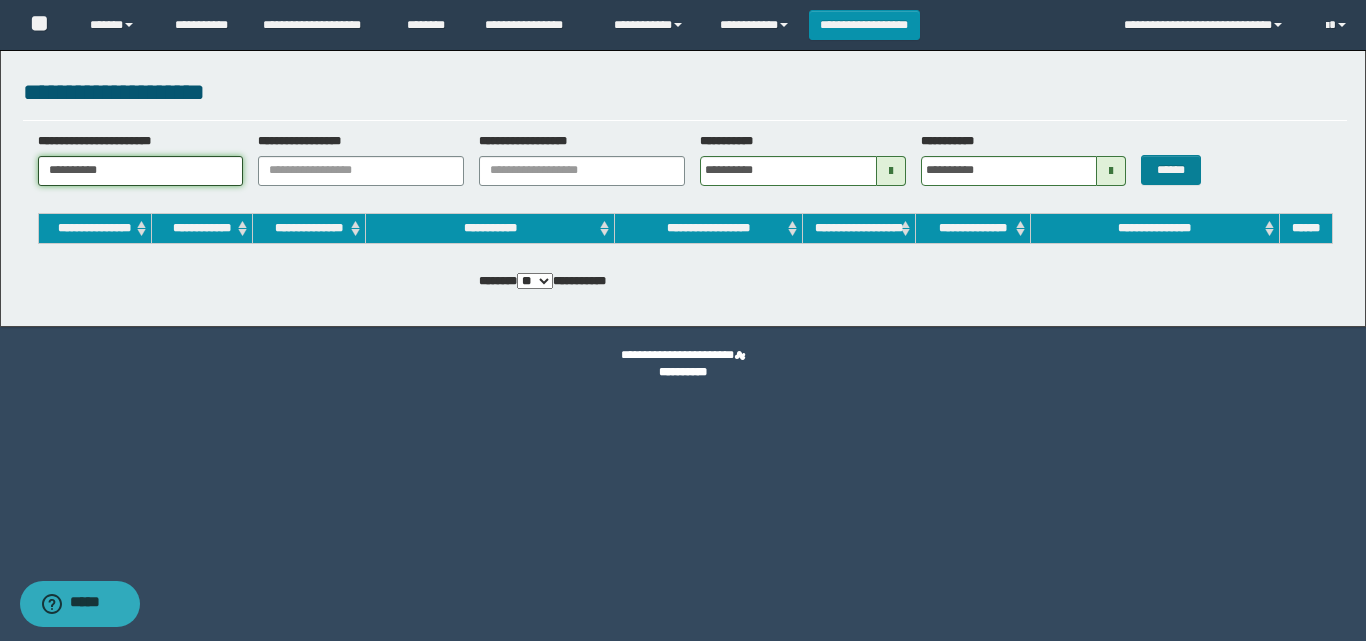 type on "**********" 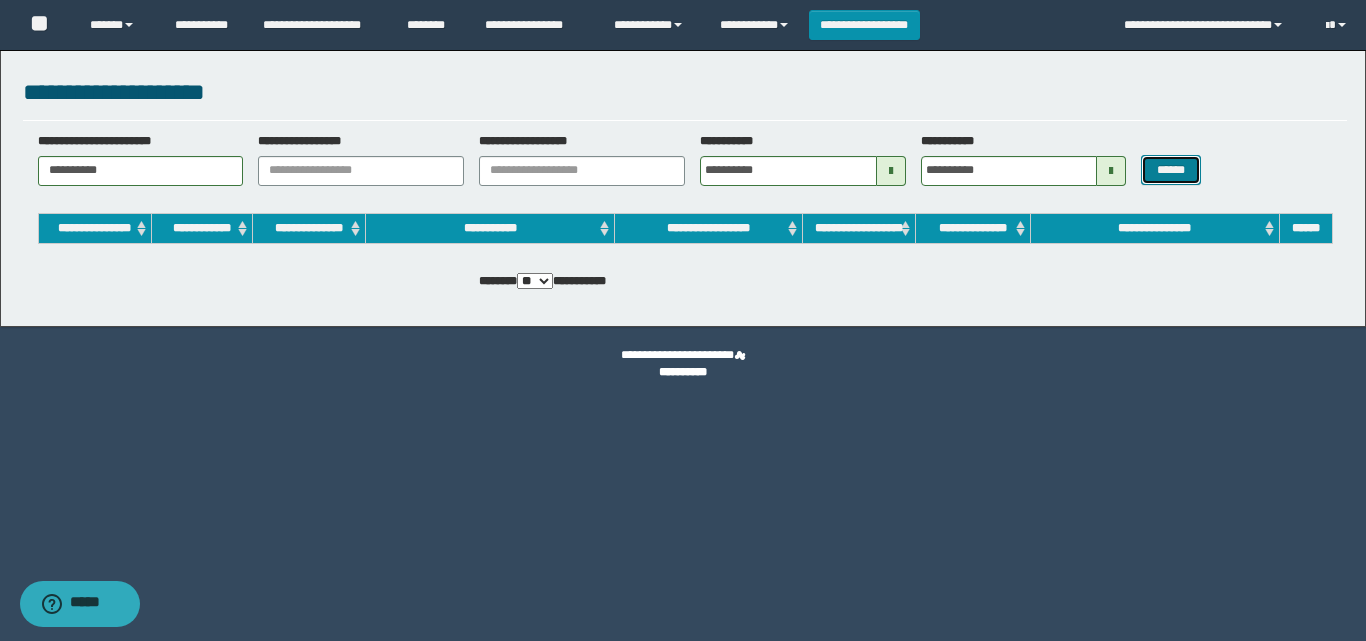 click on "******" at bounding box center [1170, 170] 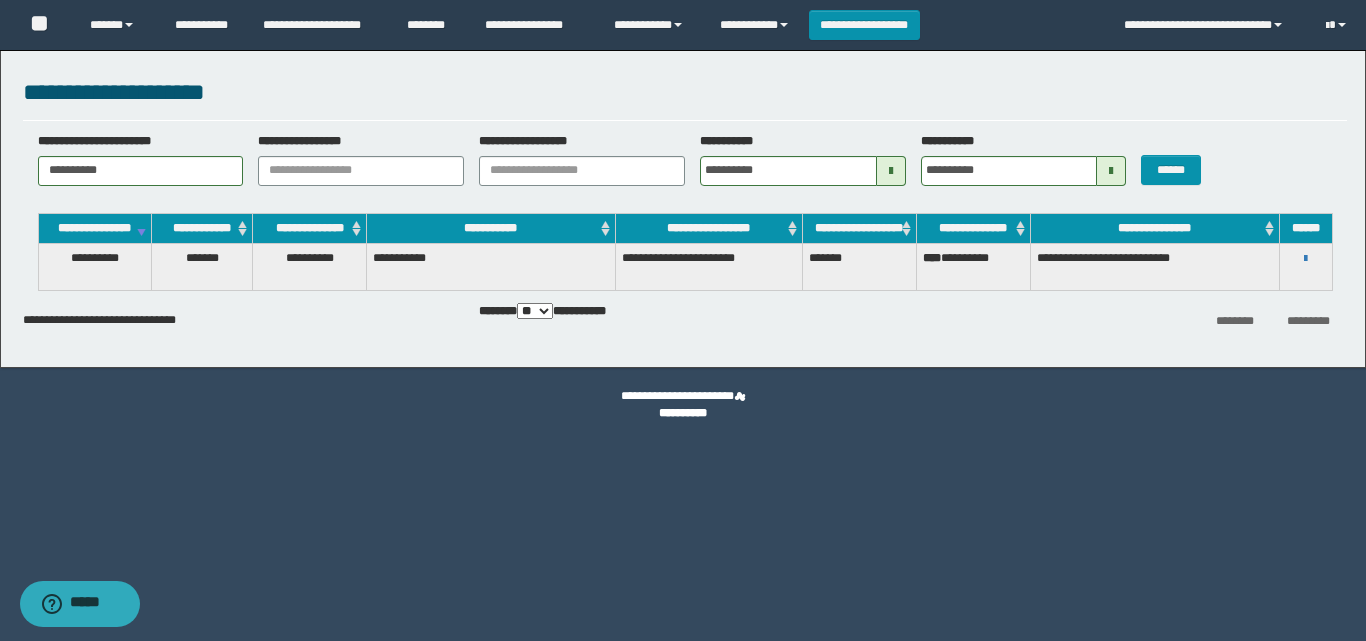 click on "**********" at bounding box center (1306, 258) 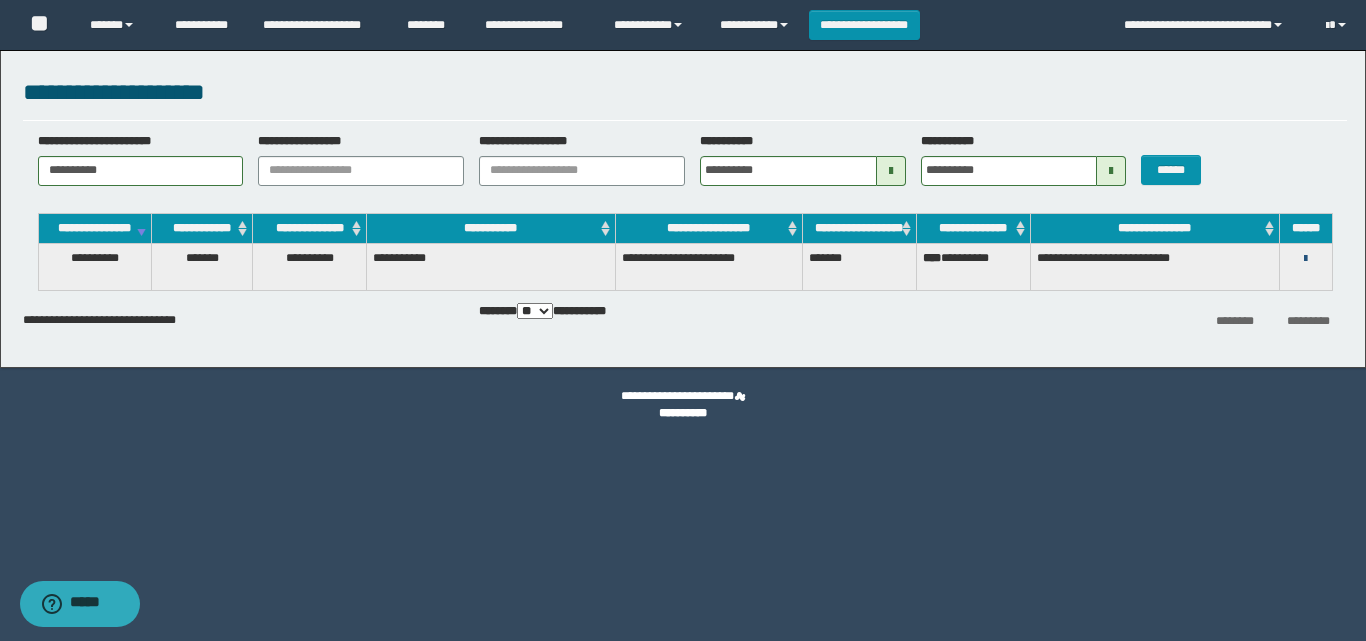 click at bounding box center (1305, 259) 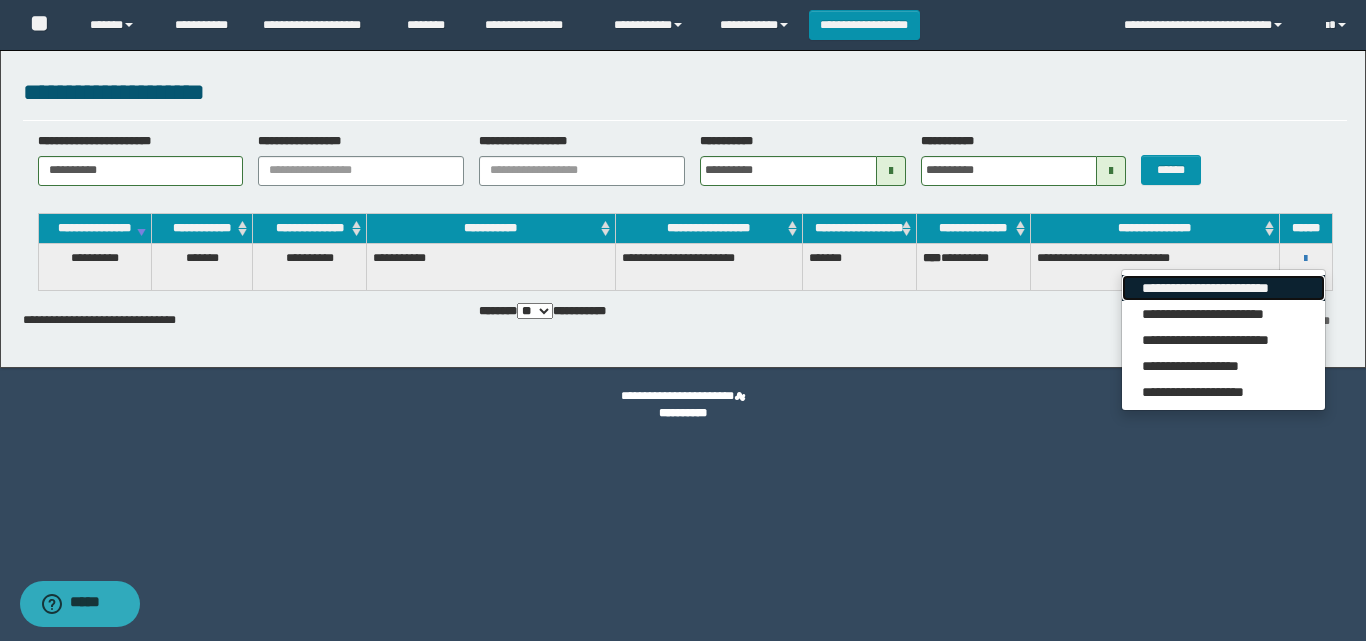 click on "**********" at bounding box center [1223, 288] 